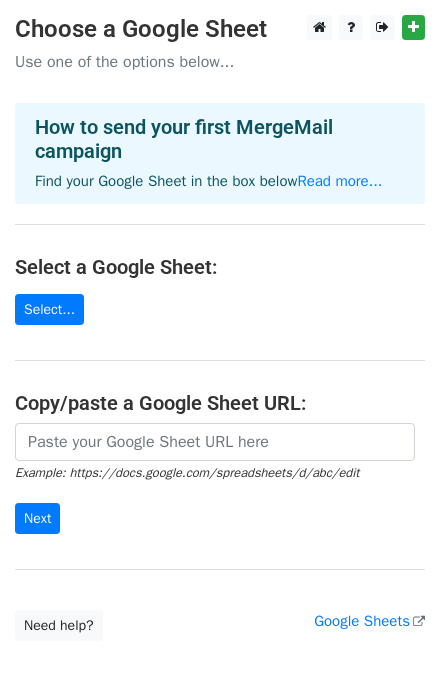 scroll, scrollTop: 0, scrollLeft: 0, axis: both 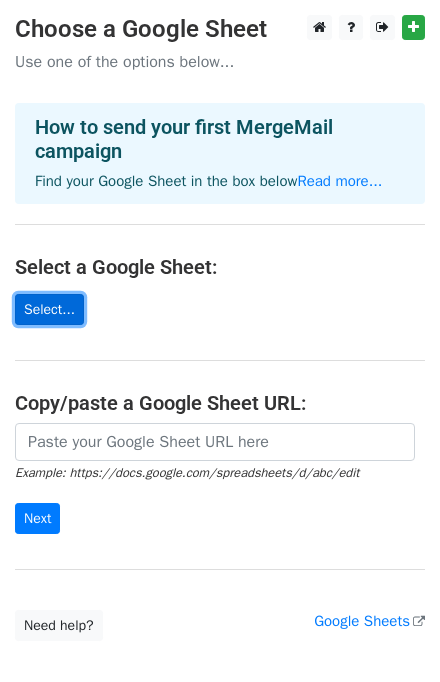 click on "Select..." at bounding box center [49, 309] 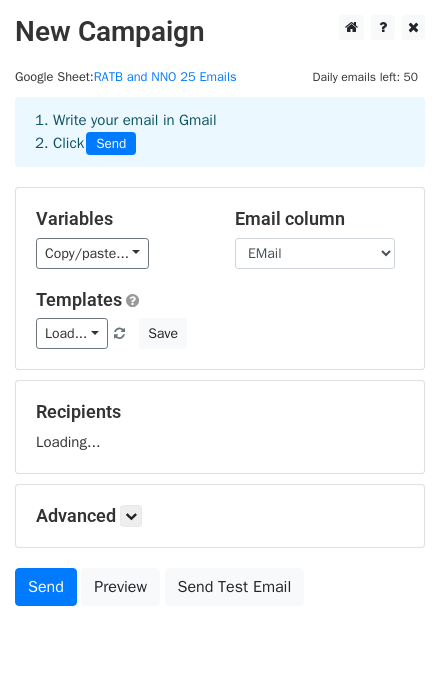 scroll, scrollTop: 0, scrollLeft: 0, axis: both 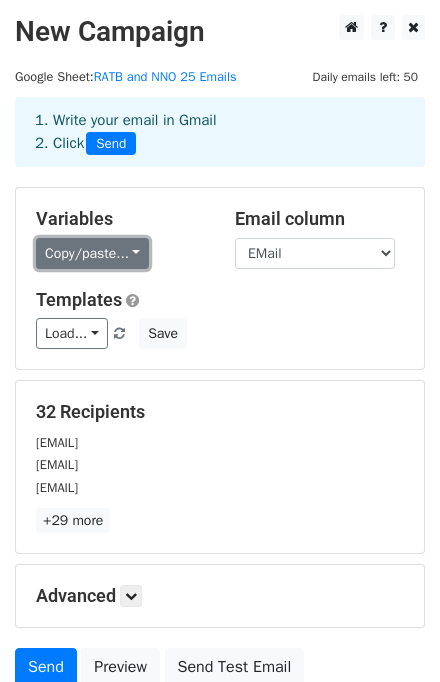 click on "Copy/paste..." at bounding box center (92, 253) 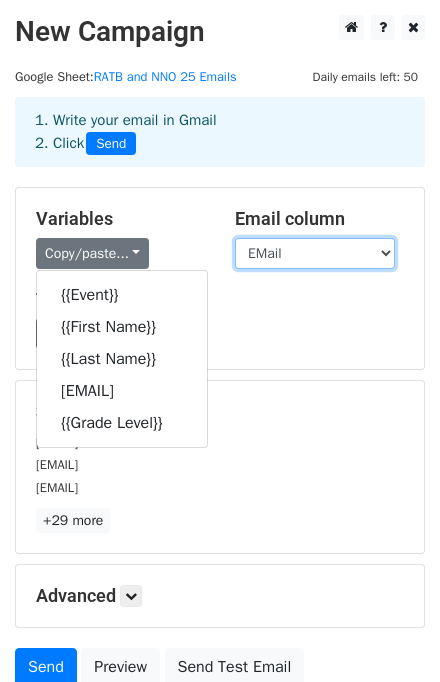 click on "Event
First Name
Last Name
[EMAIL]
Grade Level" at bounding box center (315, 253) 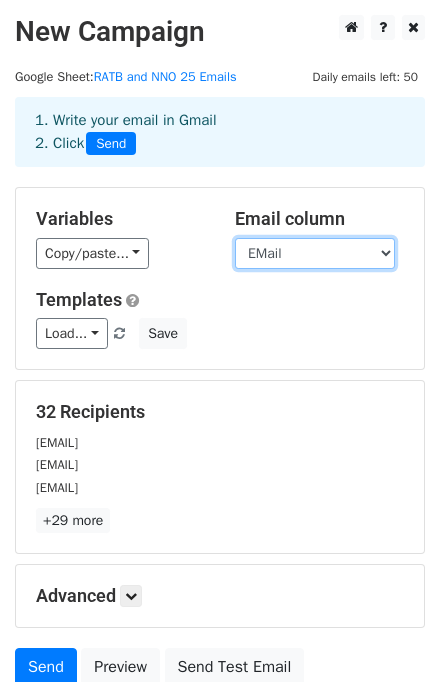 click on "Event
First Name
Last Name
[EMAIL]
Grade Level" at bounding box center [315, 253] 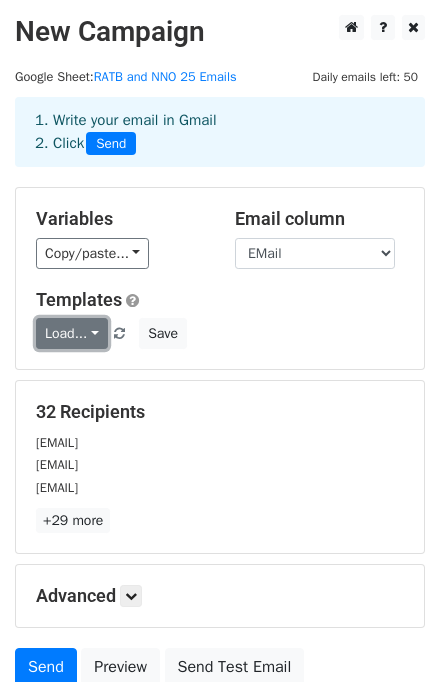 click on "Load..." at bounding box center (72, 333) 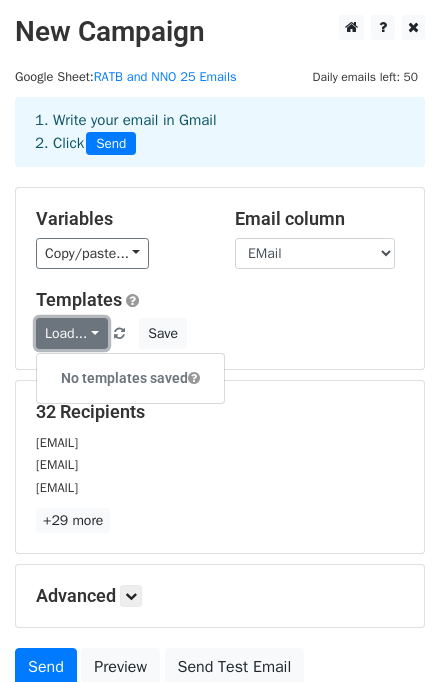 click on "Load..." at bounding box center (72, 333) 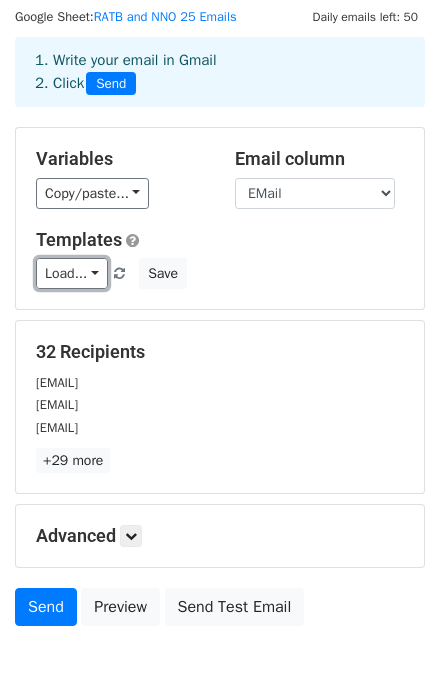 scroll, scrollTop: 160, scrollLeft: 0, axis: vertical 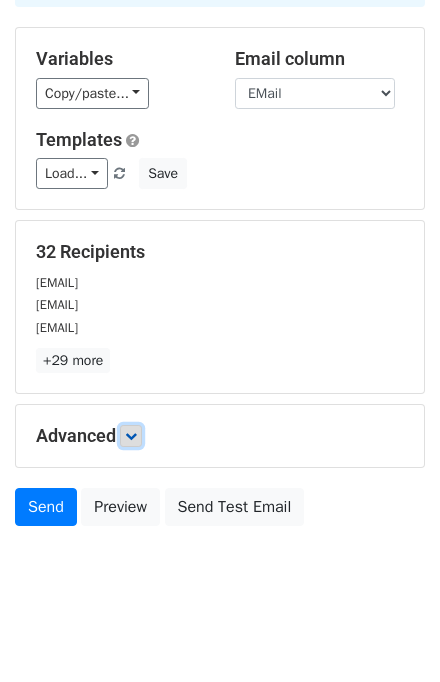click at bounding box center (131, 436) 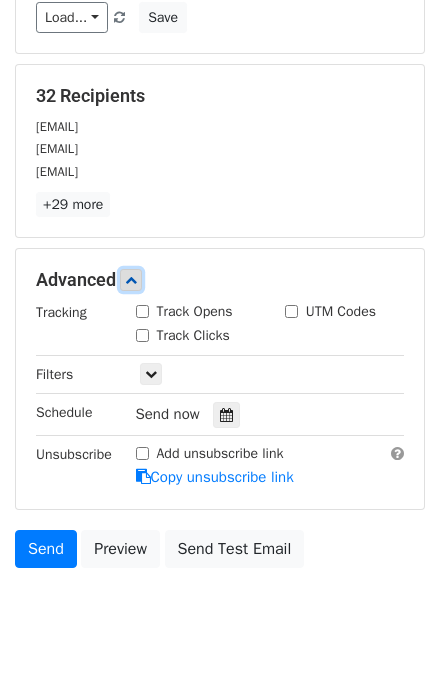 scroll, scrollTop: 320, scrollLeft: 0, axis: vertical 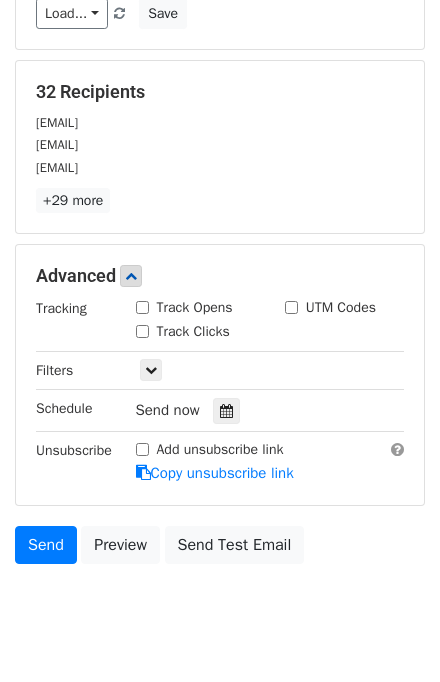 click on "Track Opens" at bounding box center [142, 307] 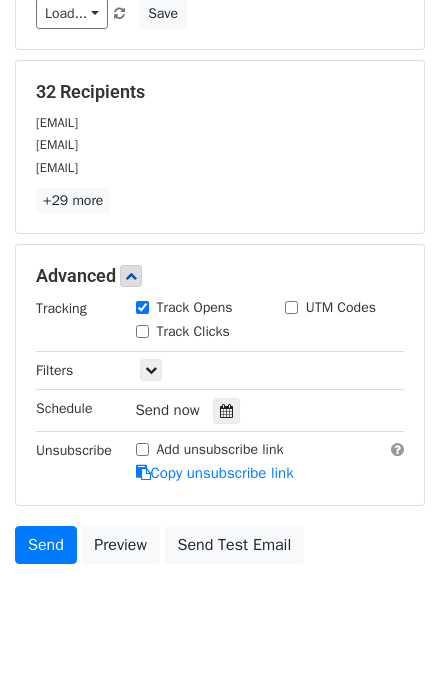 click on "Track Clicks" at bounding box center (142, 331) 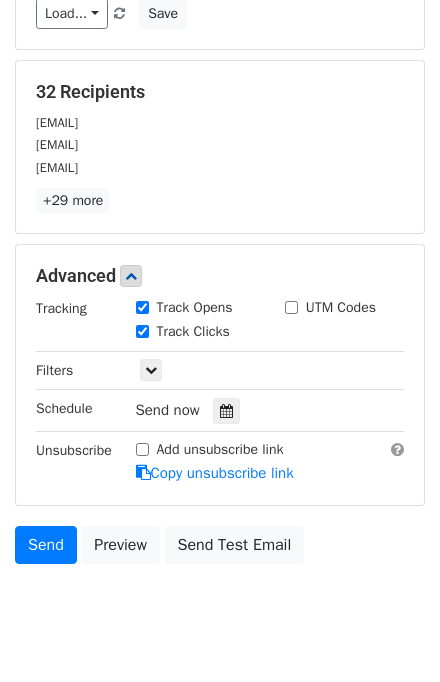 click on "UTM Codes" at bounding box center (330, 307) 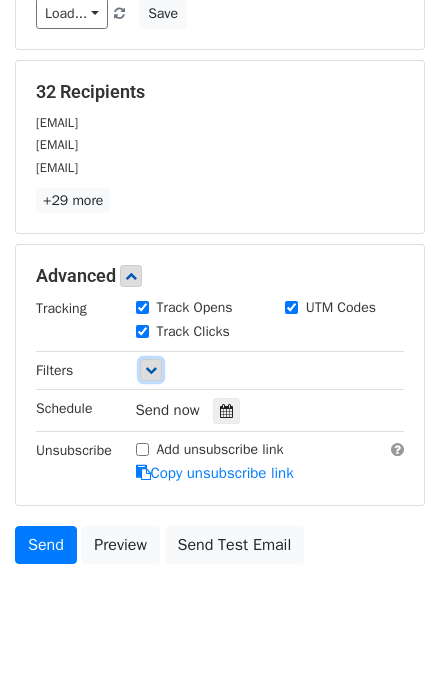 click at bounding box center (151, 370) 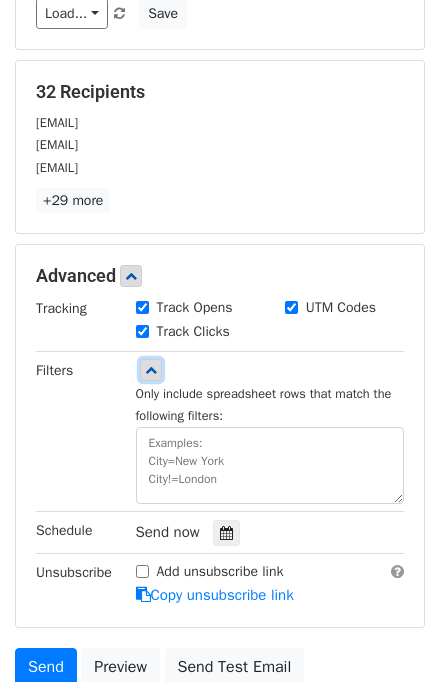 click at bounding box center (151, 370) 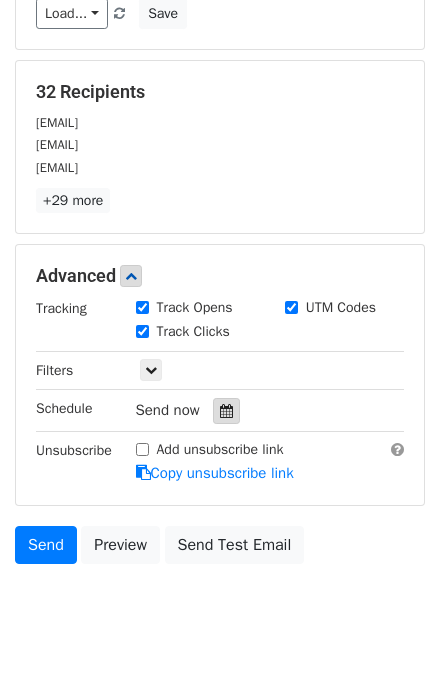 click at bounding box center [226, 411] 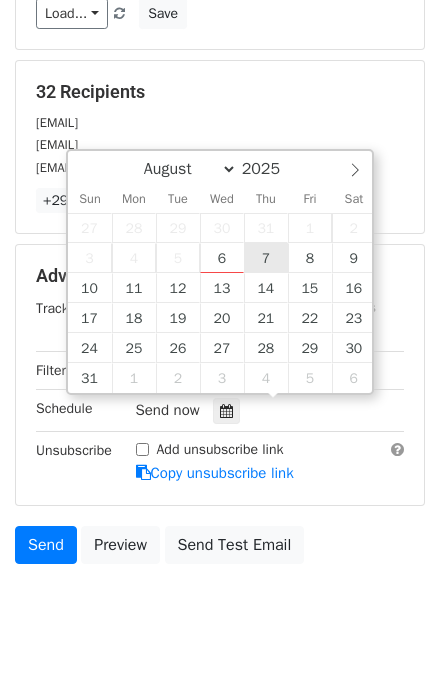 type on "2025-08-07 12:00" 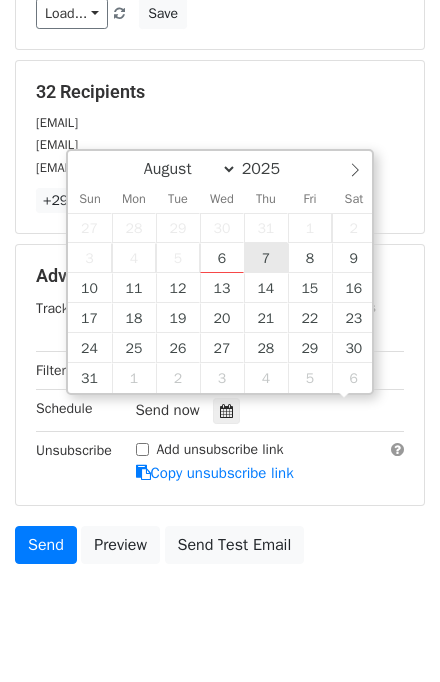 scroll, scrollTop: 0, scrollLeft: 0, axis: both 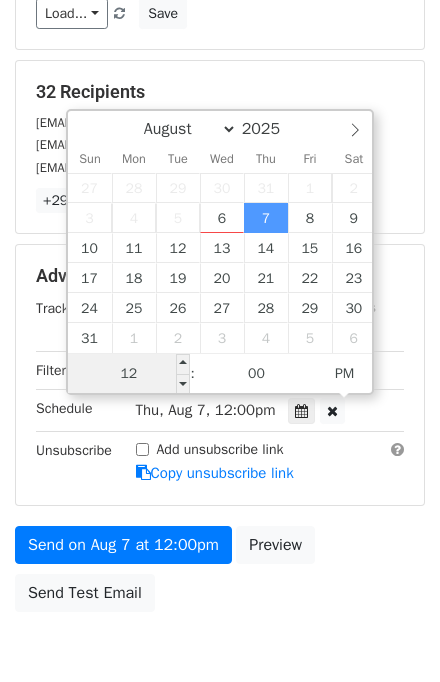 click on "12" at bounding box center (129, 374) 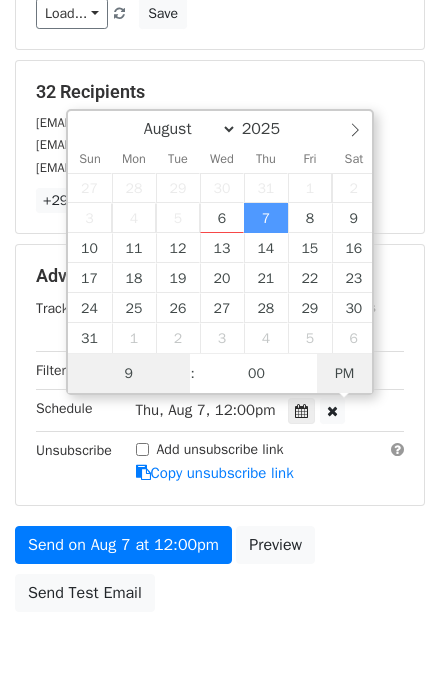 type on "2025-08-07 09:00" 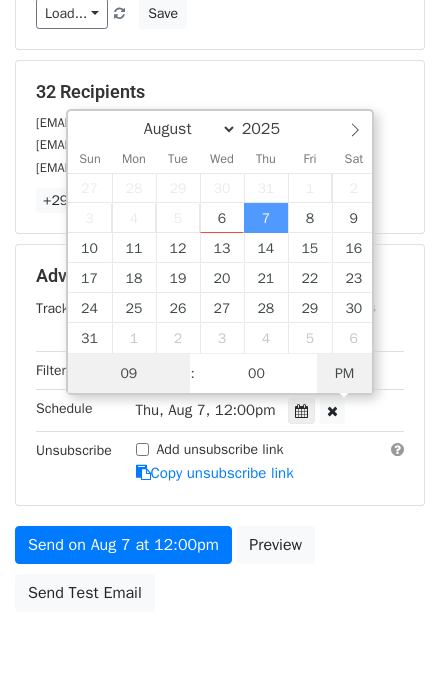click on "PM" at bounding box center (344, 374) 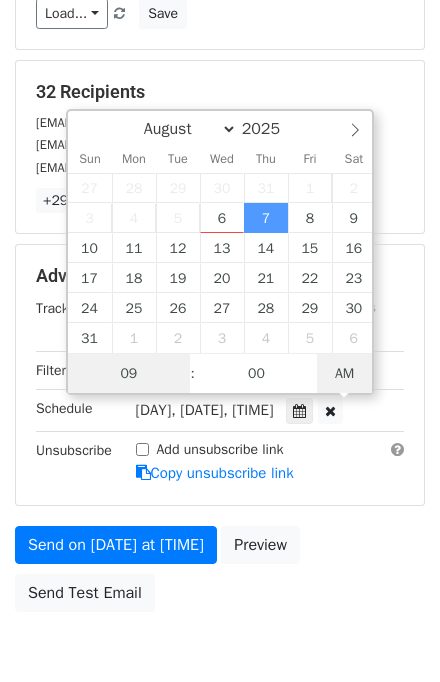 type on "[DATETIME]" 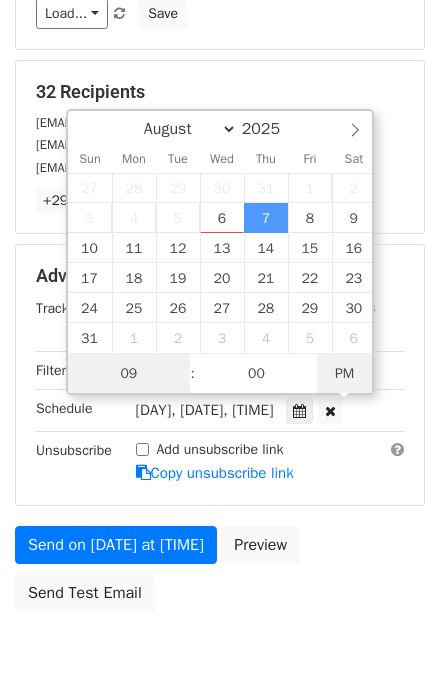 click on "PM" at bounding box center [344, 374] 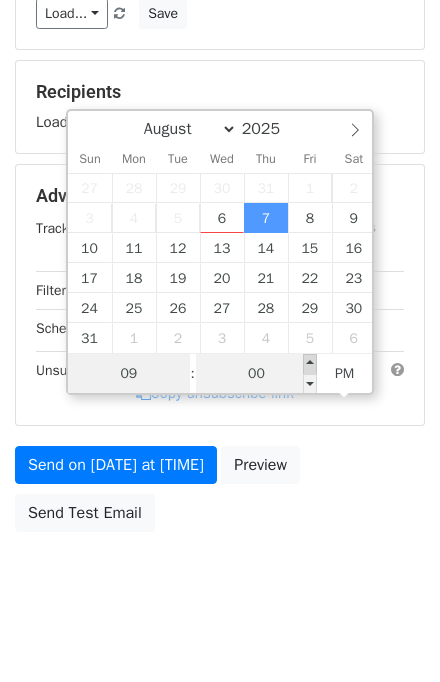 type on "09" 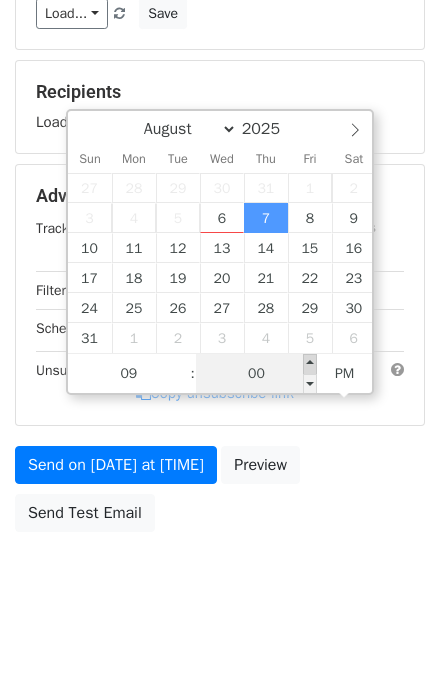 type on "2025-08-07 21:05" 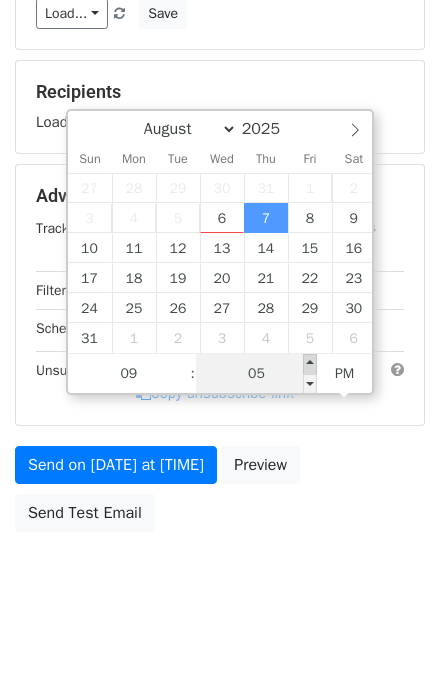 click at bounding box center [310, 364] 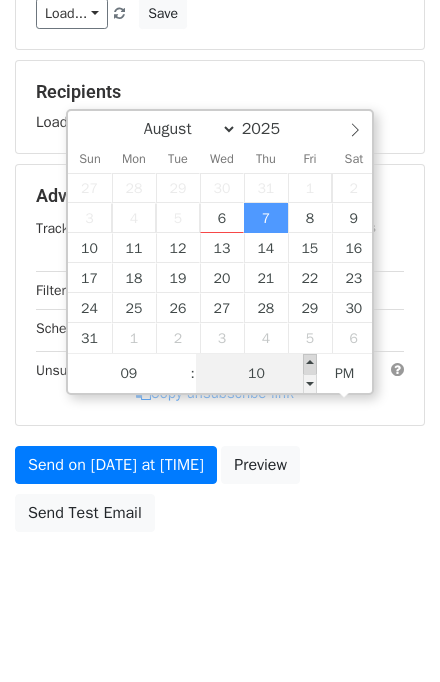 click at bounding box center (310, 364) 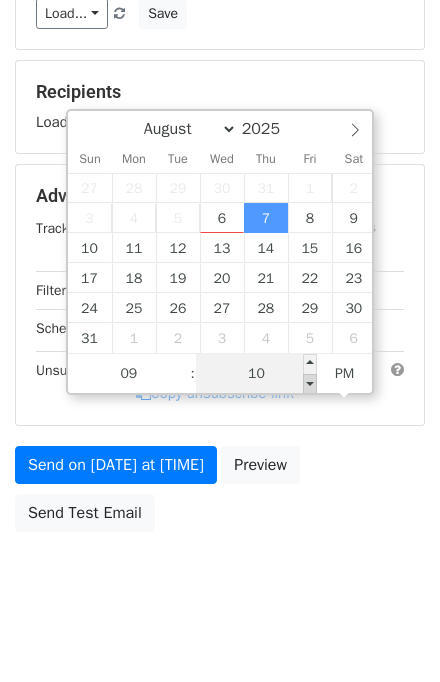 type on "2025-08-07 21:05" 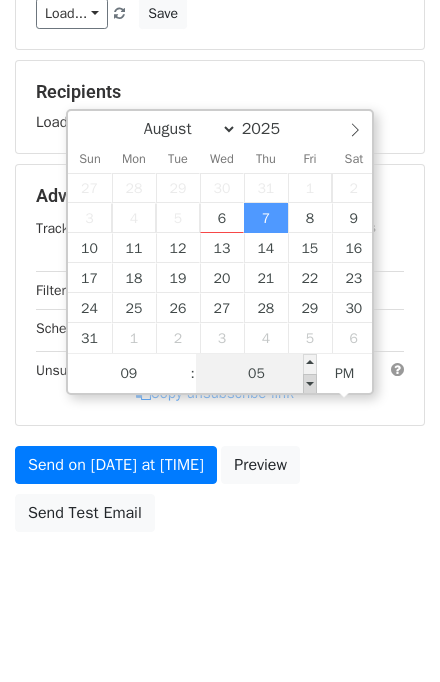 click at bounding box center (310, 384) 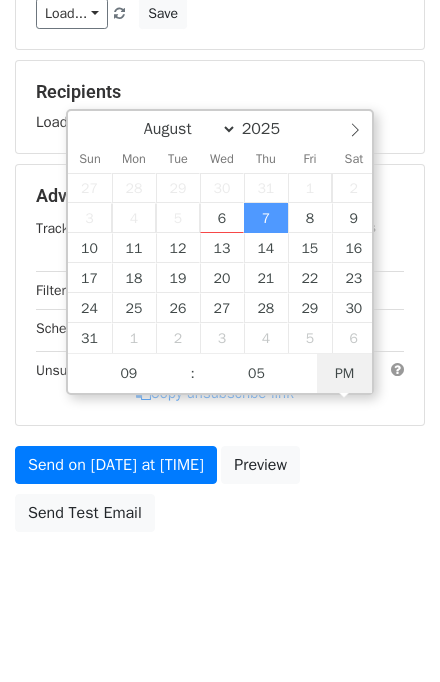 type on "2025-08-07 09:05" 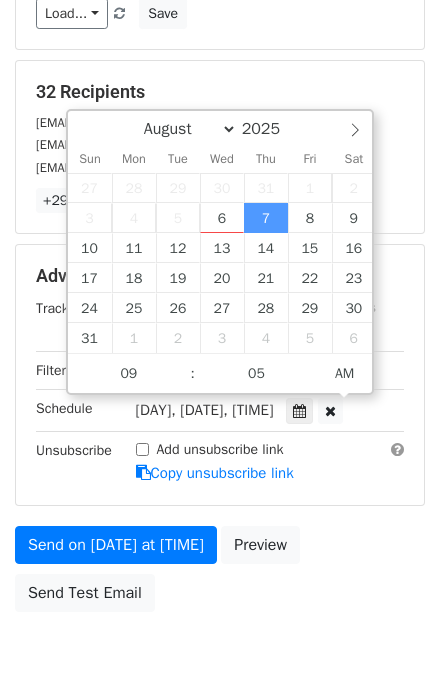click on "Add unsubscribe link" at bounding box center [142, 449] 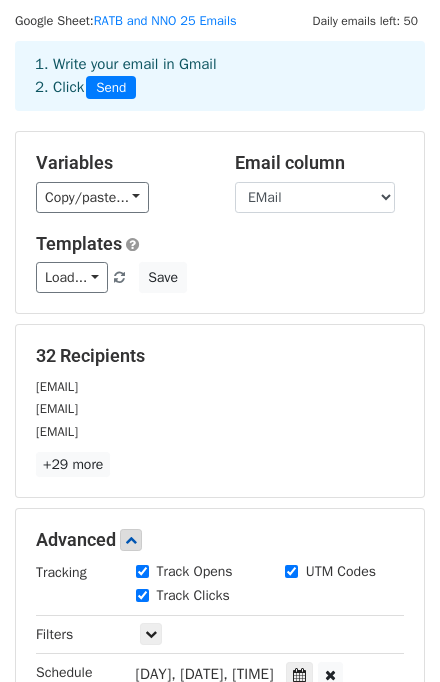 scroll, scrollTop: 14, scrollLeft: 0, axis: vertical 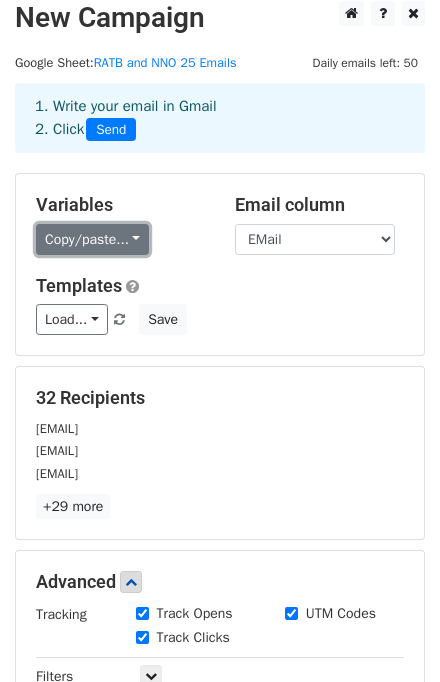 click on "Copy/paste..." at bounding box center (92, 239) 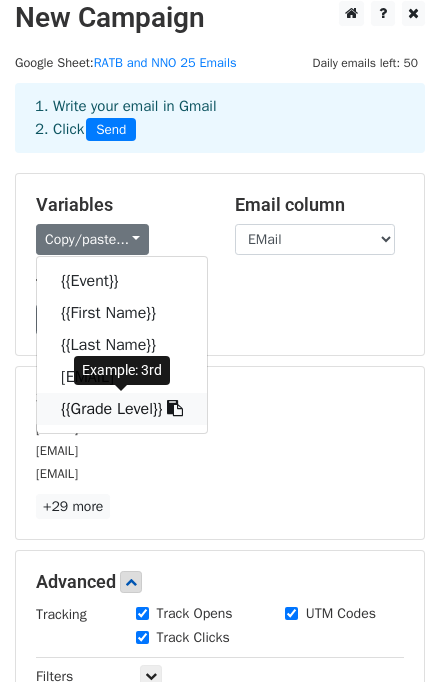 click at bounding box center [175, 408] 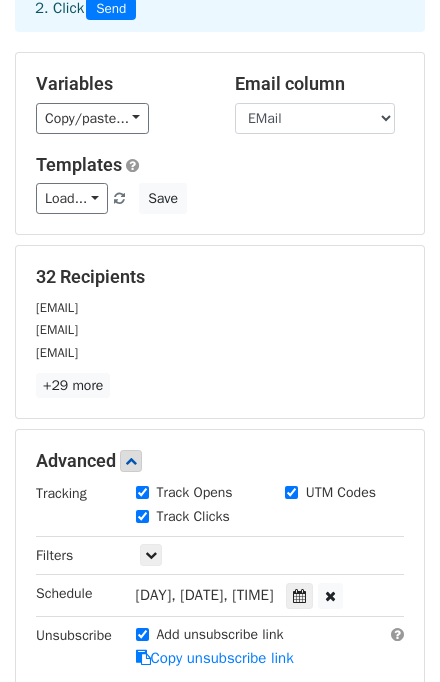 scroll, scrollTop: 94, scrollLeft: 0, axis: vertical 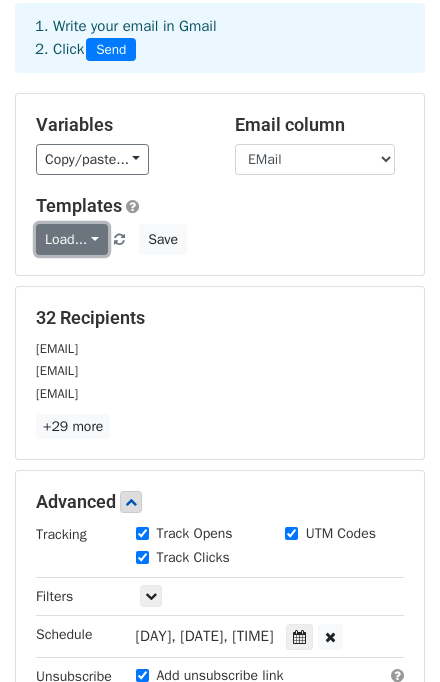 click on "Load..." at bounding box center [72, 239] 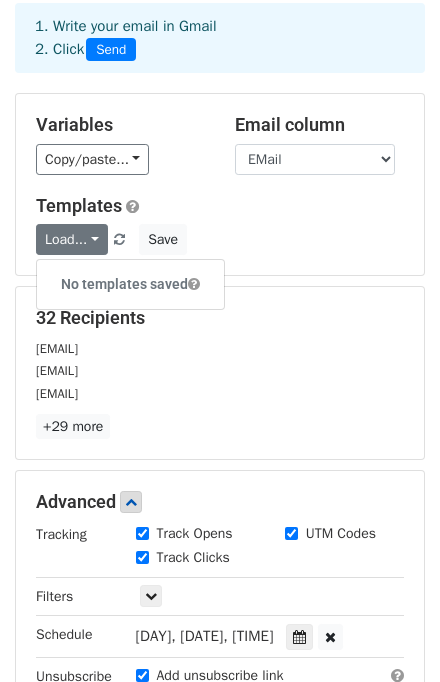 click at bounding box center (194, 284) 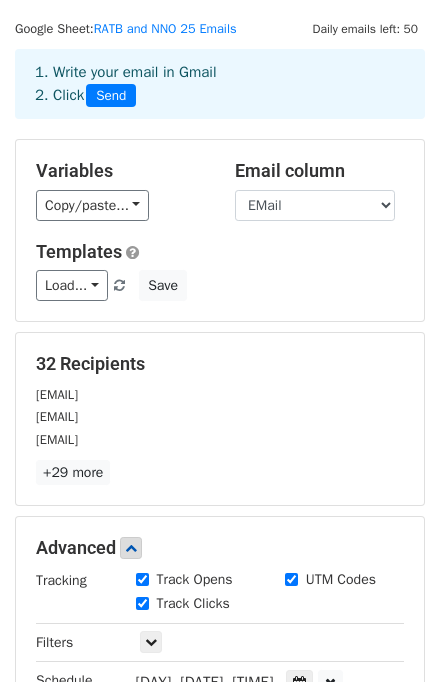 scroll, scrollTop: 0, scrollLeft: 0, axis: both 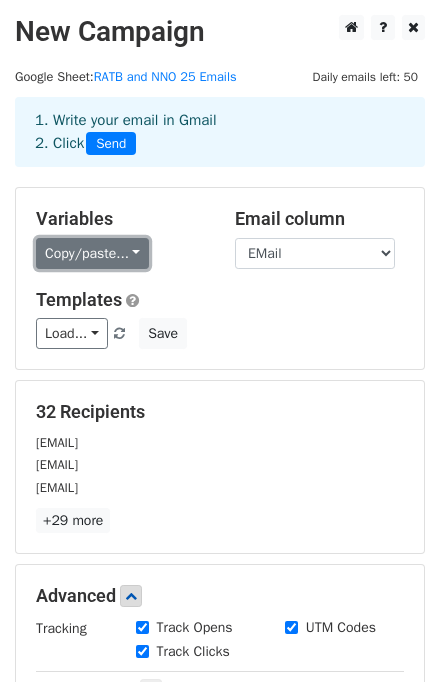 click on "Copy/paste..." at bounding box center [92, 253] 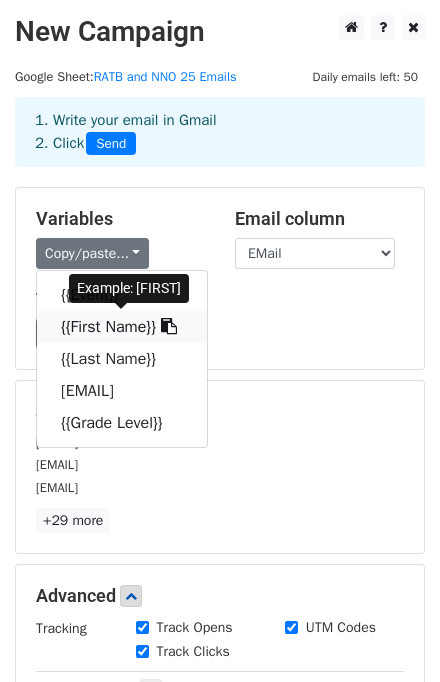 click on "{{First Name}}" at bounding box center [122, 327] 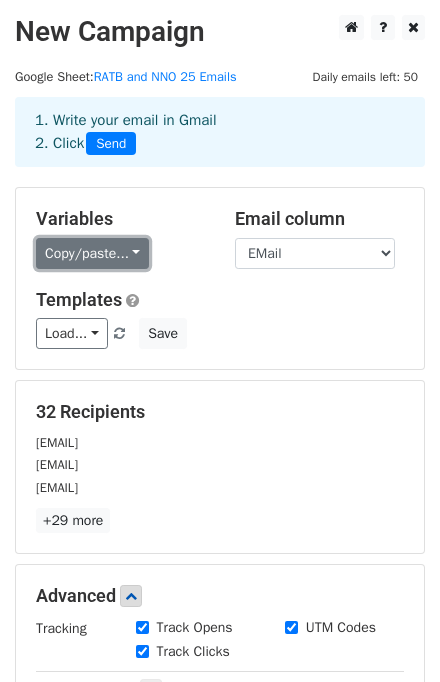 click on "Copy/paste..." at bounding box center [92, 253] 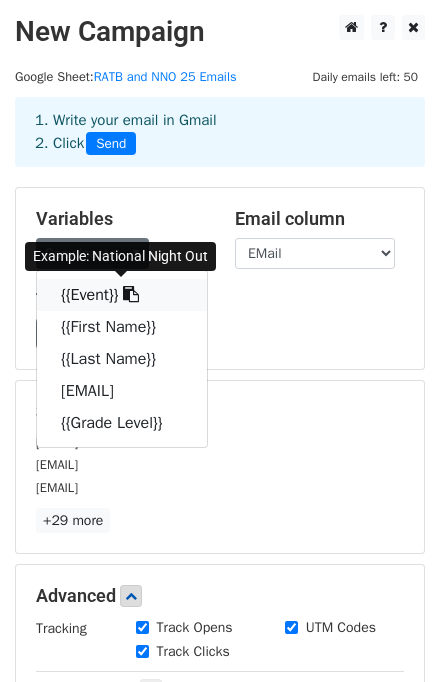 click on "{{Event}}" at bounding box center [122, 295] 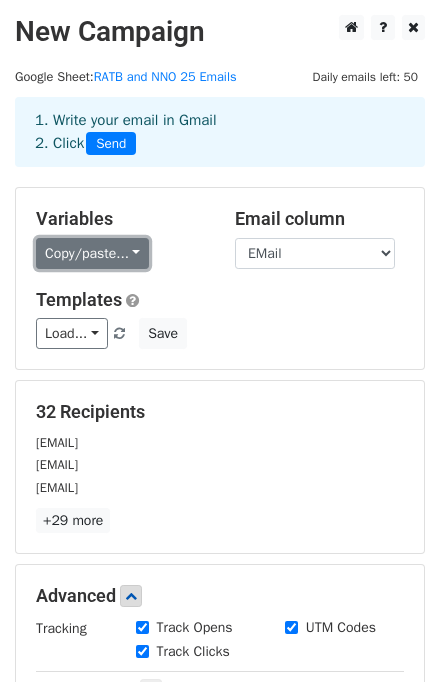 click on "Copy/paste..." at bounding box center (92, 253) 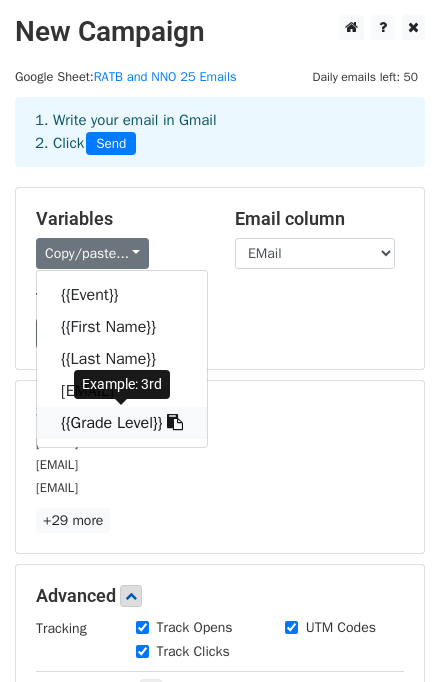 click on "{{Grade Level}}" at bounding box center [122, 423] 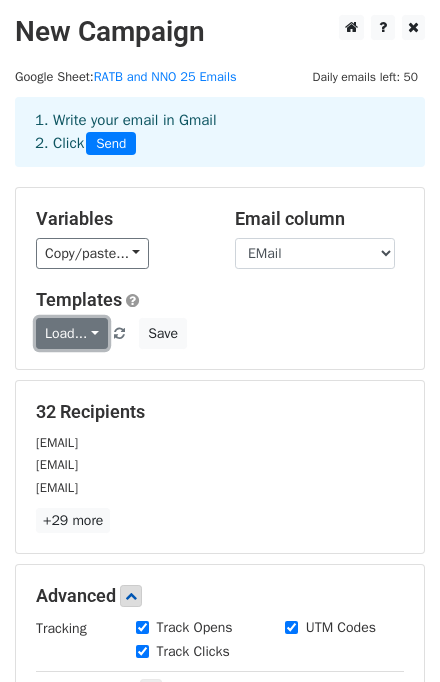 click on "Load..." at bounding box center (72, 333) 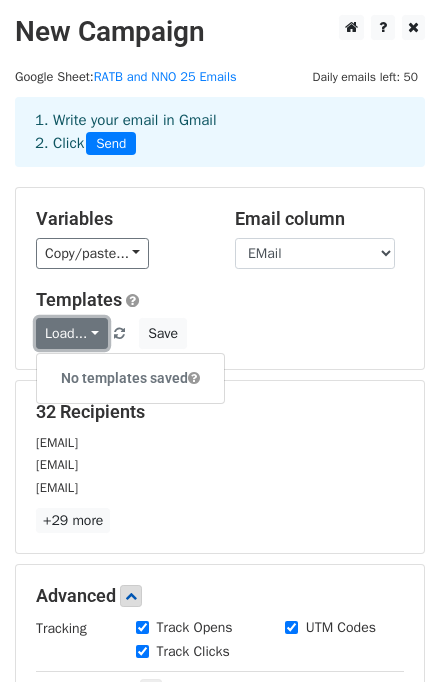 click on "Load..." at bounding box center (72, 333) 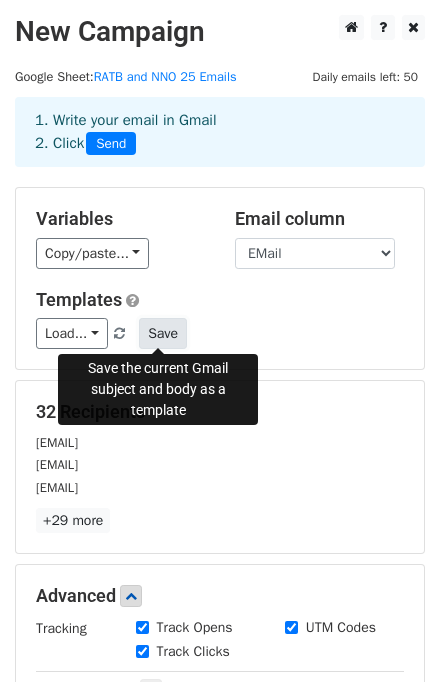 click on "Save" at bounding box center (163, 333) 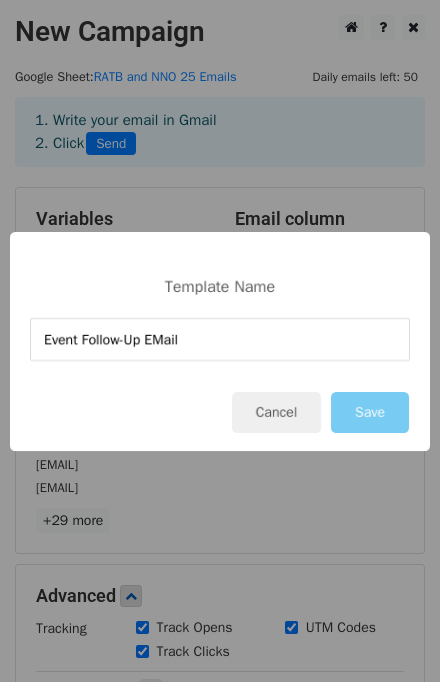type on "Event Follow-Up EMail" 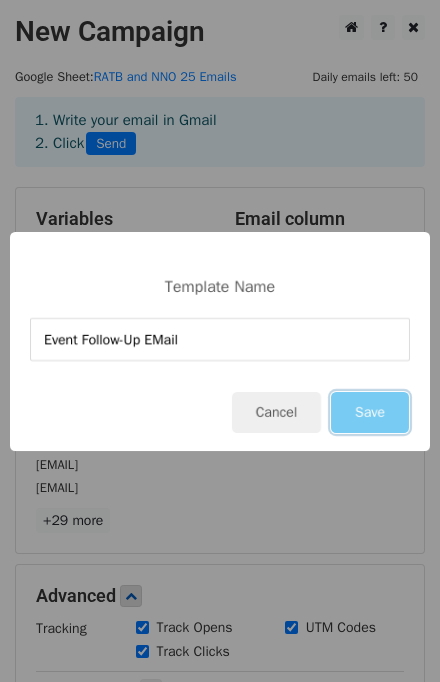 click on "Save" at bounding box center (370, 412) 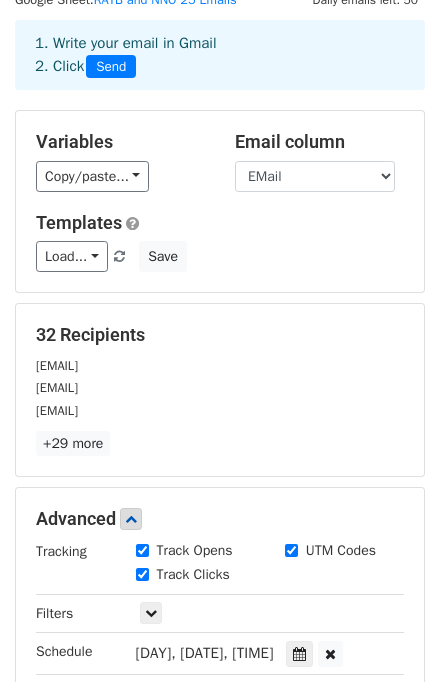 scroll, scrollTop: 240, scrollLeft: 0, axis: vertical 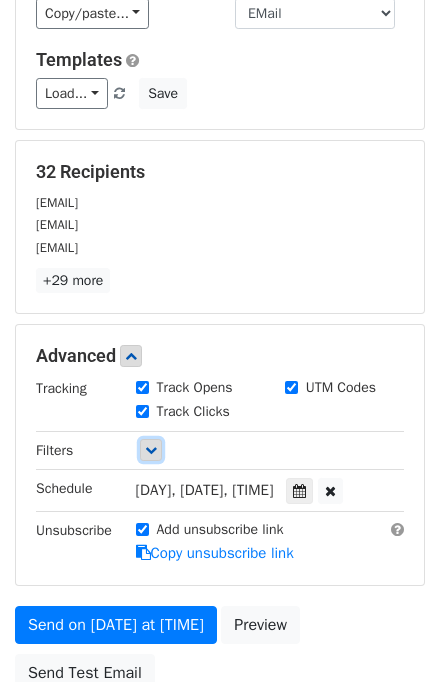 click at bounding box center [151, 450] 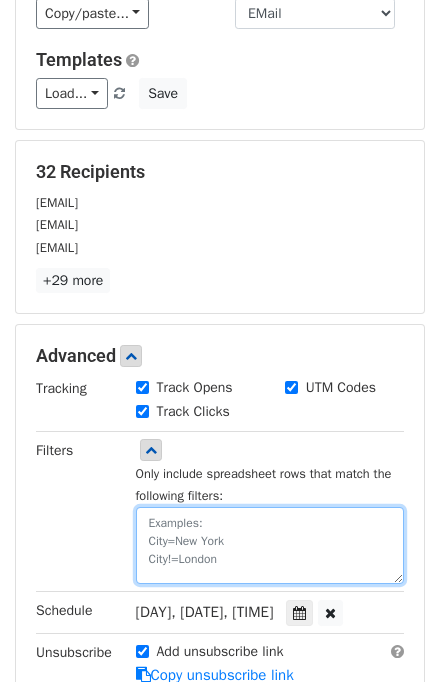 click at bounding box center (270, 545) 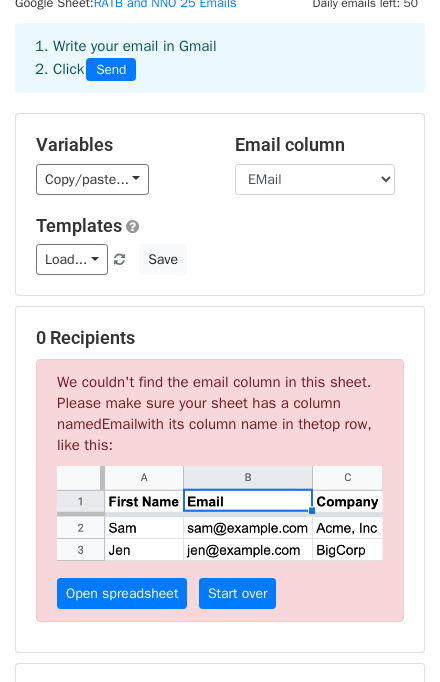 scroll, scrollTop: 0, scrollLeft: 0, axis: both 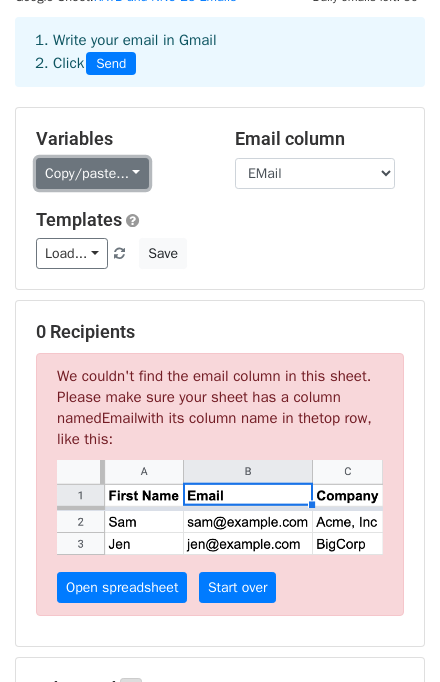 click on "Copy/paste..." at bounding box center [92, 173] 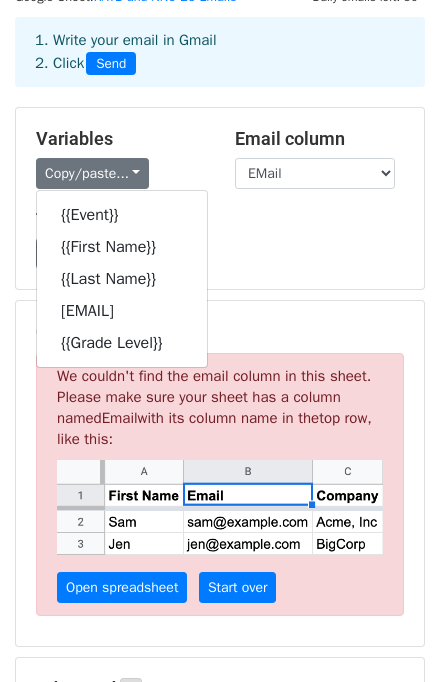 click on "Copy/paste...
{{Event}}
{{First Name}}
{{Last Name}}
{{EMail}}
{{Grade Level}}" at bounding box center [120, 173] 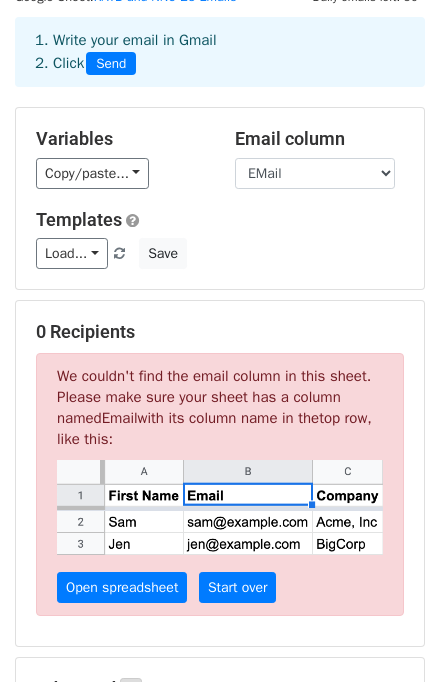 click at bounding box center [119, 254] 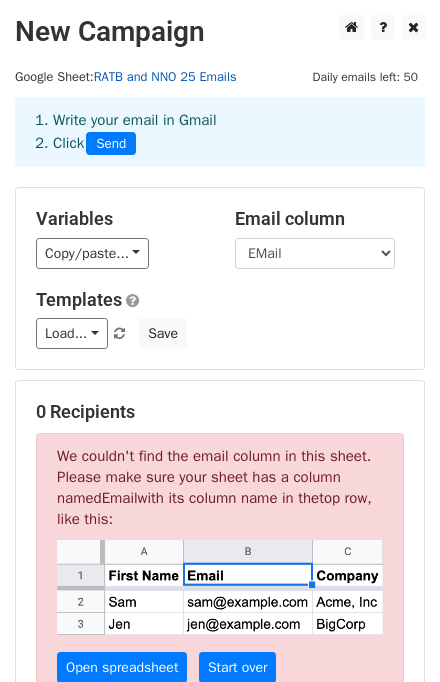 click on "RATB and NNO 25 Emails" at bounding box center (165, 77) 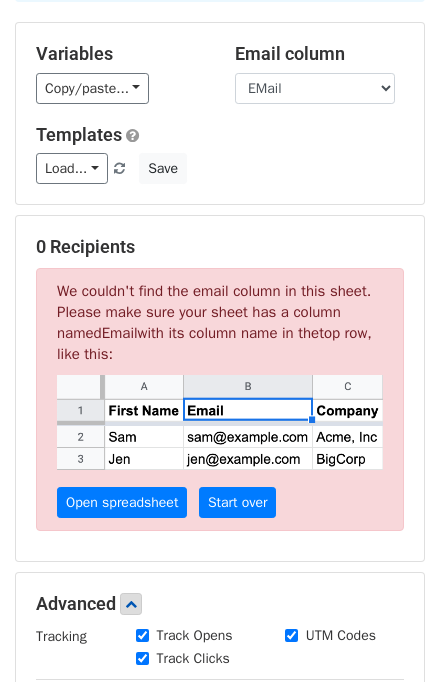 scroll, scrollTop: 400, scrollLeft: 0, axis: vertical 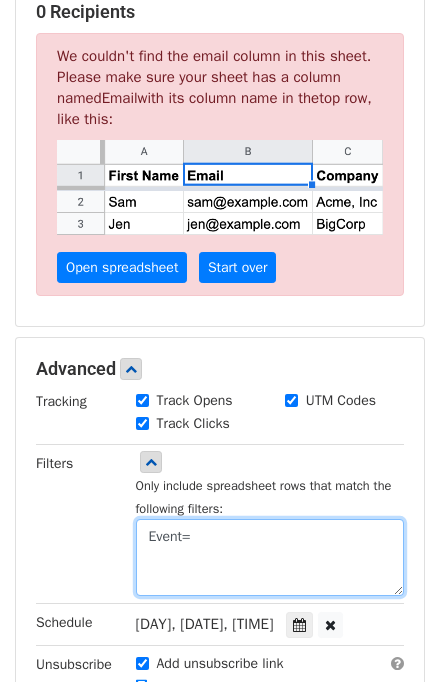 click on "Event=" at bounding box center (270, 557) 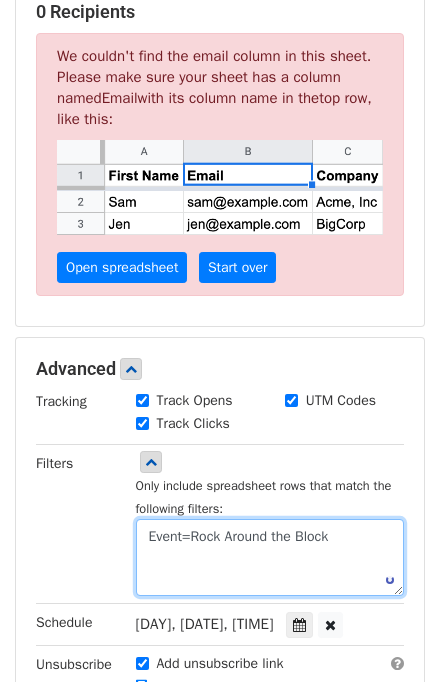type on "Event=Rock Around the Block" 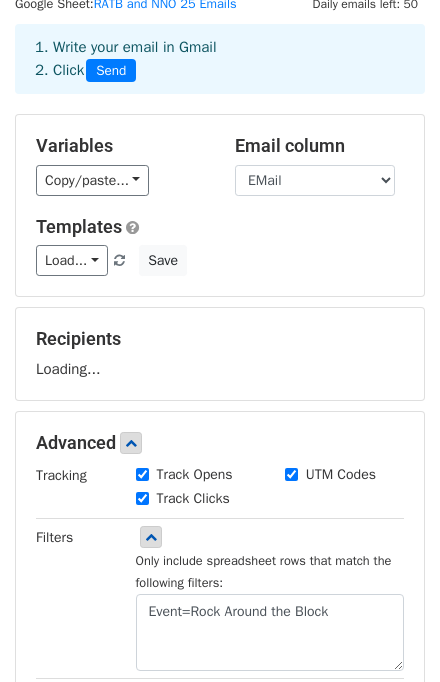 scroll, scrollTop: 56, scrollLeft: 0, axis: vertical 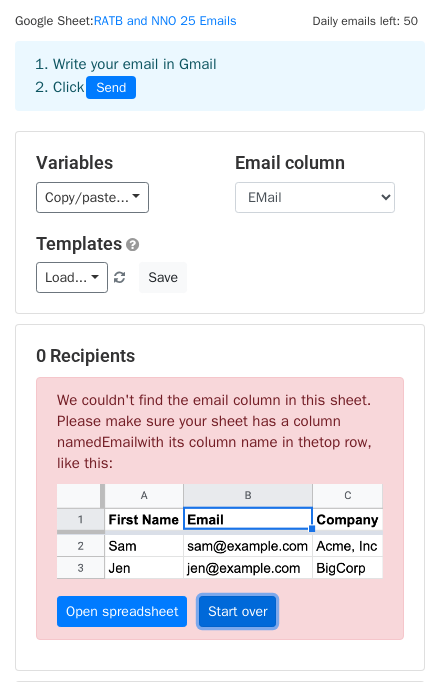 click on "Start over" at bounding box center (238, 611) 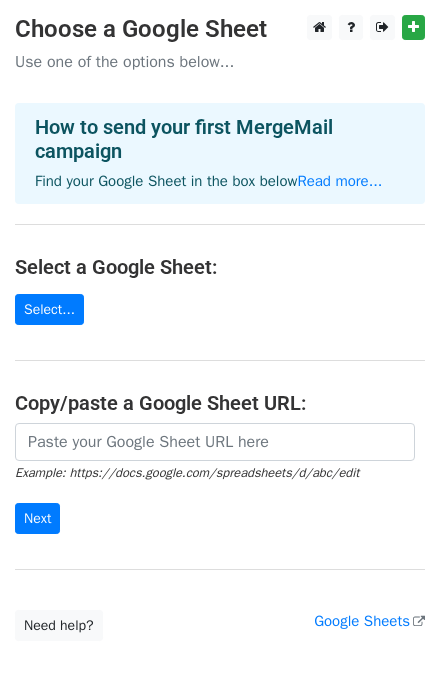 scroll, scrollTop: 0, scrollLeft: 0, axis: both 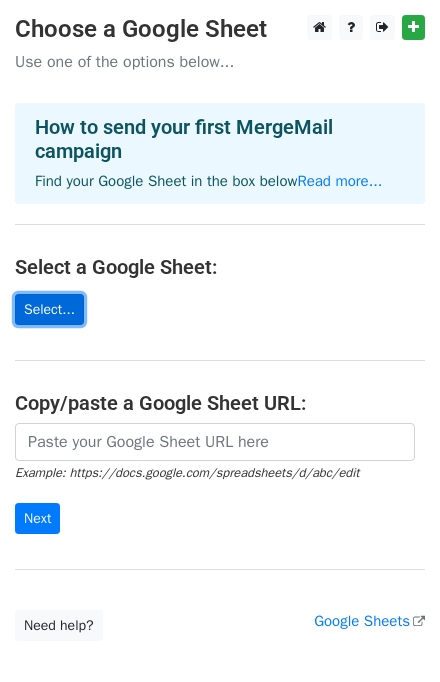click on "Select..." at bounding box center [49, 309] 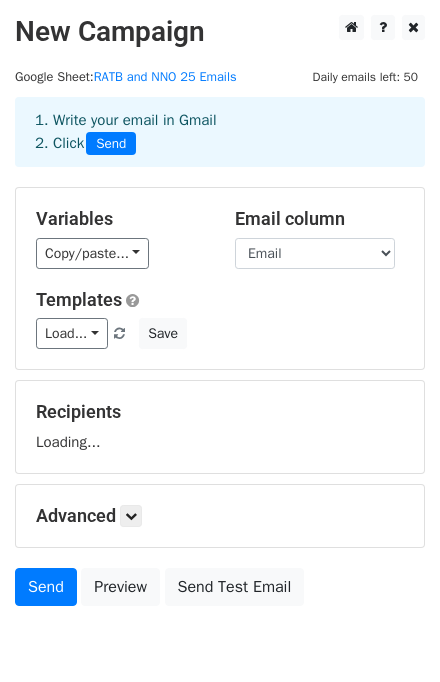 scroll, scrollTop: 0, scrollLeft: 0, axis: both 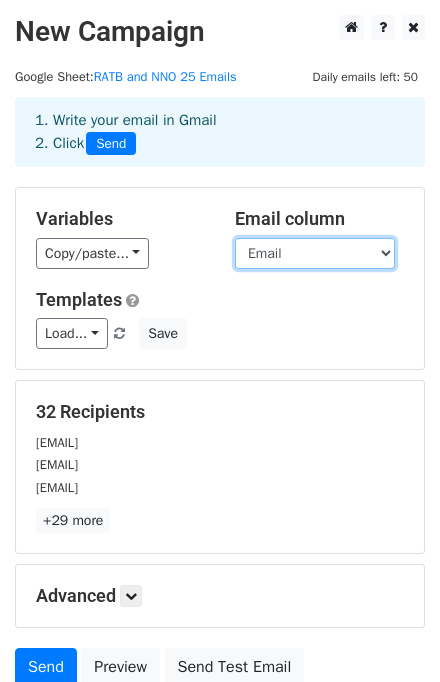 click on "Event
First Name
Last Name
Email
Grade Level
Sent?" at bounding box center [315, 253] 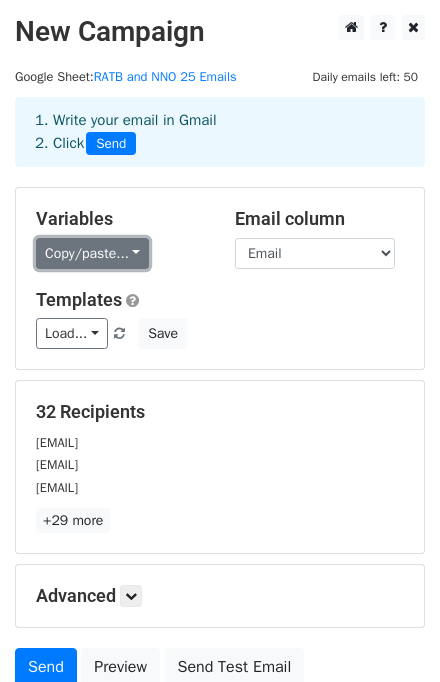click on "Copy/paste..." at bounding box center (92, 253) 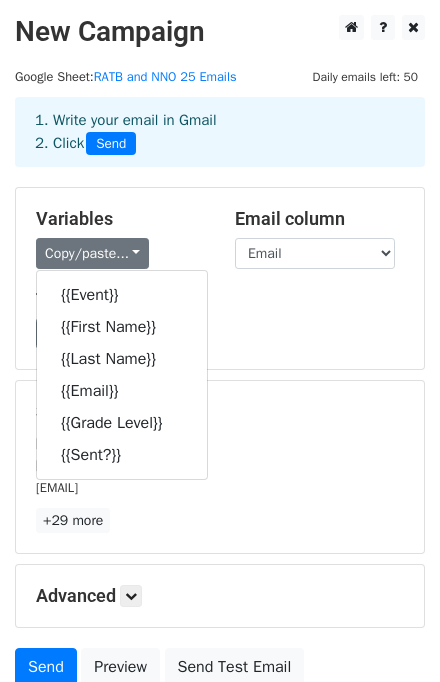 click on "Copy/paste...
{{Event}}
{{First Name}}
{{Last Name}}
{{Email}}
{{Grade Level}}
{{Sent?}}" at bounding box center [120, 253] 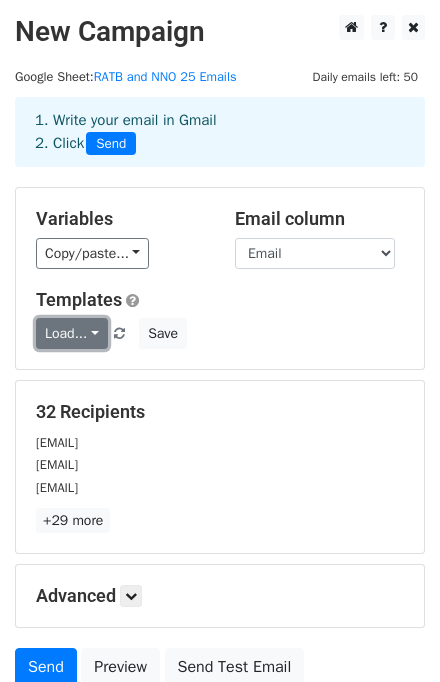 click on "Load..." at bounding box center (72, 333) 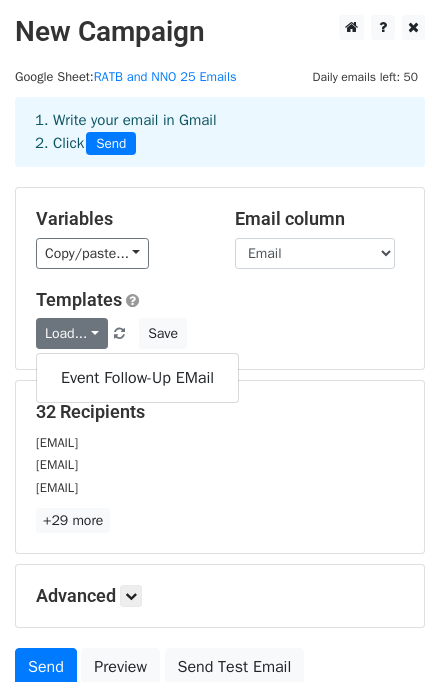 click on "Variables
Copy/paste...
{{Event}}
{{First Name}}
{{Last Name}}
{{Email}}
{{Grade Level}}
{{Sent?}}
Email column
Event
First Name
Last Name
Email
Grade Level
Sent?
Templates
Load...
Event Follow-Up EMail
Save" at bounding box center (220, 278) 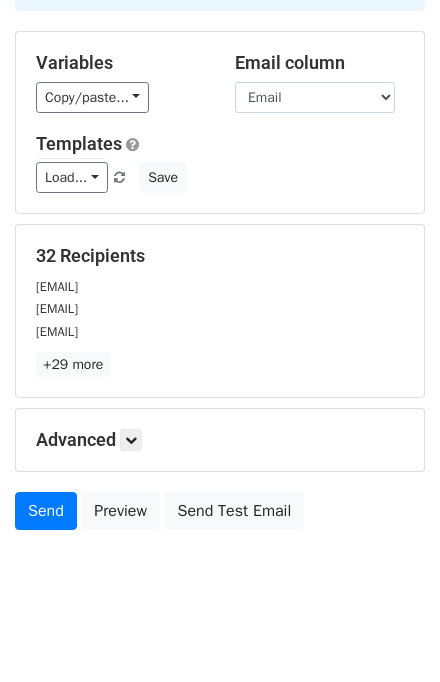 scroll, scrollTop: 160, scrollLeft: 0, axis: vertical 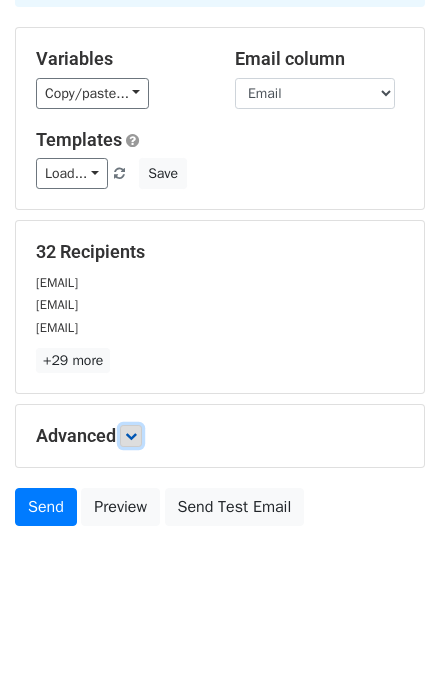 click at bounding box center (131, 436) 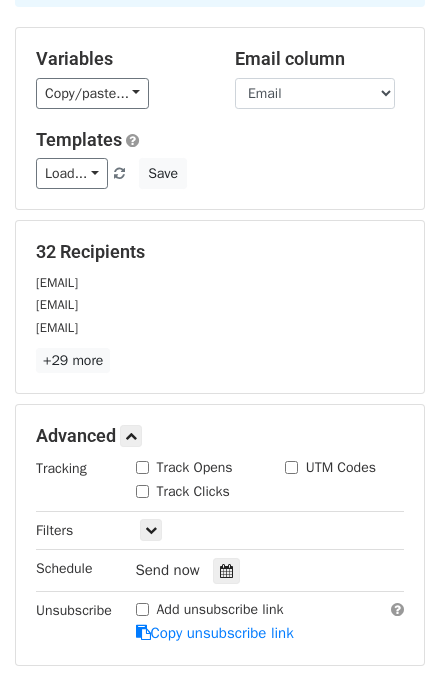 click on "Track Opens" at bounding box center [195, 467] 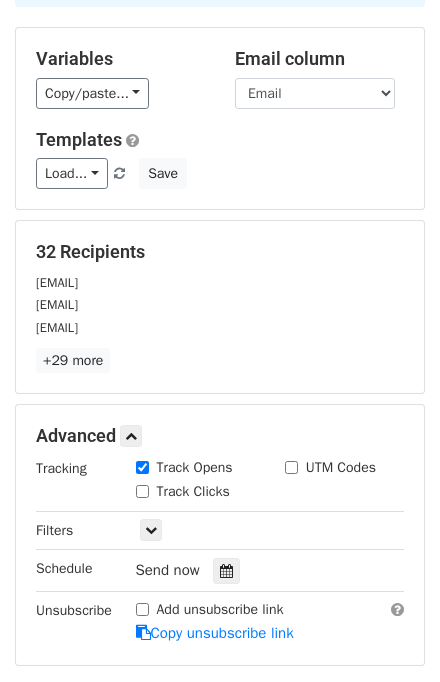 click on "Track Clicks" at bounding box center [193, 491] 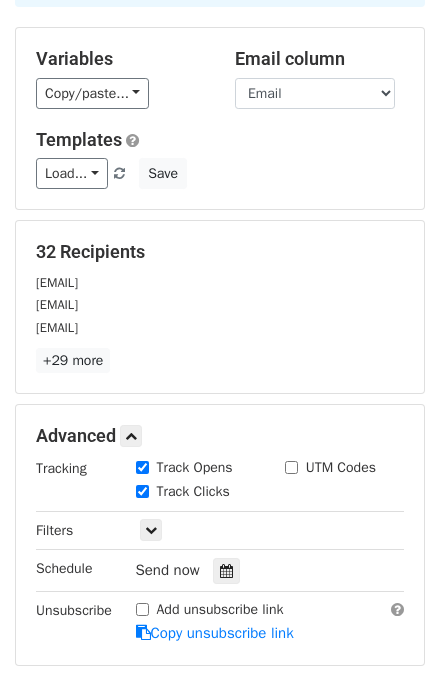 click on "UTM Codes" at bounding box center [330, 467] 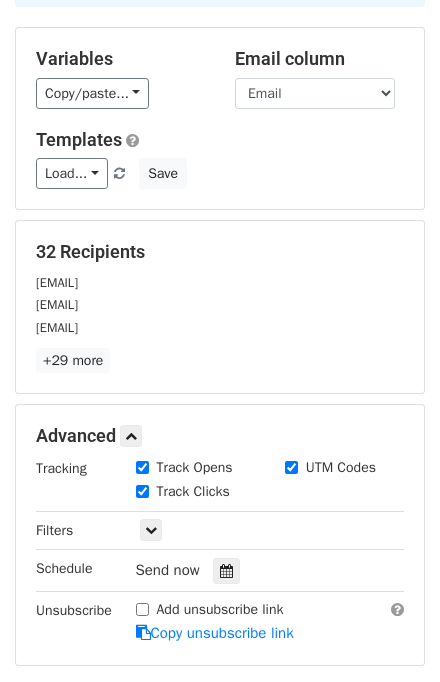click on "Send now" at bounding box center (168, 570) 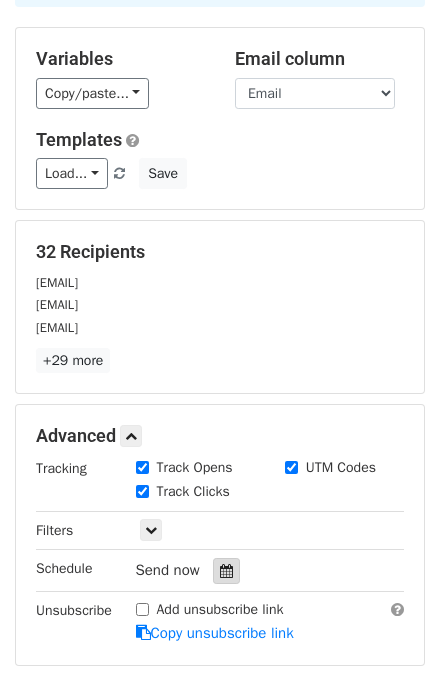 click at bounding box center (226, 571) 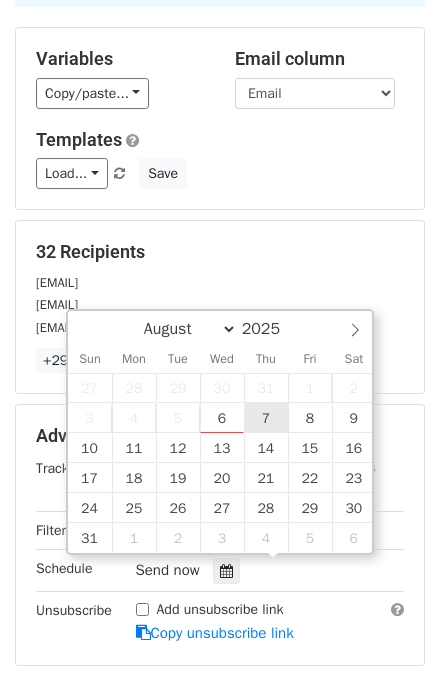 type on "2025-08-07 12:00" 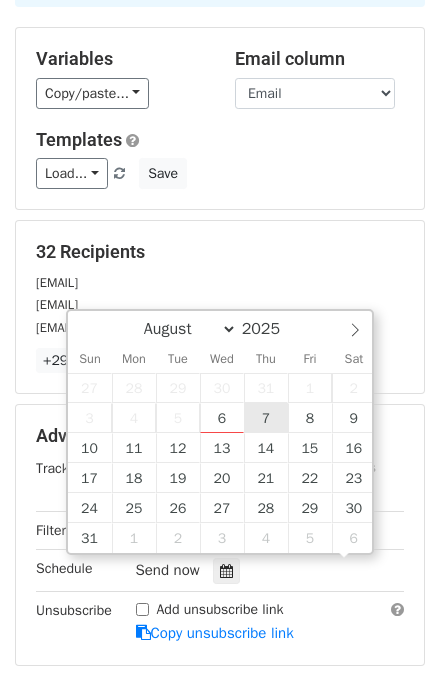scroll, scrollTop: 0, scrollLeft: 0, axis: both 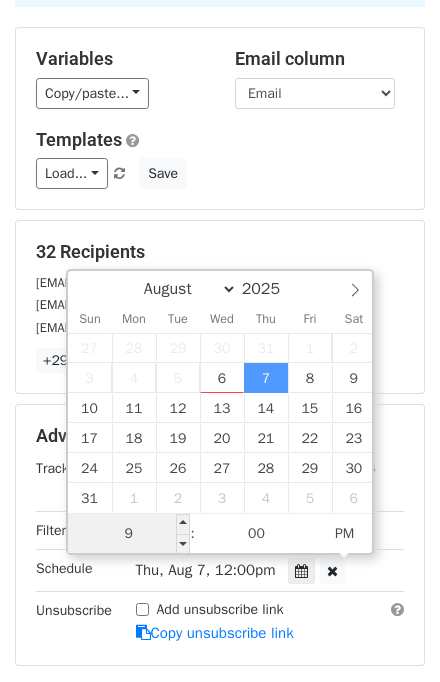 type on "9" 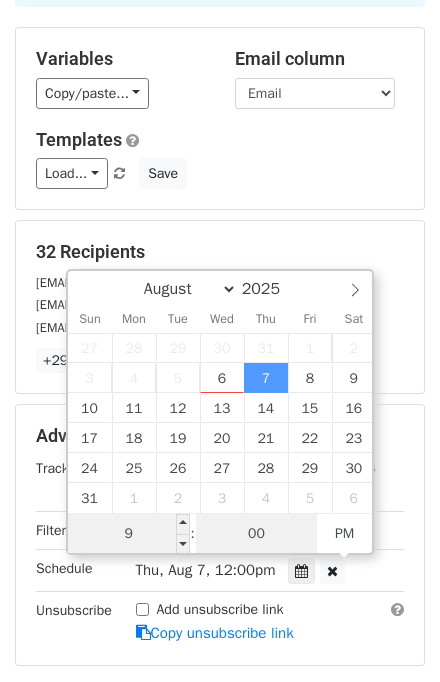type on "2025-08-07 21:00" 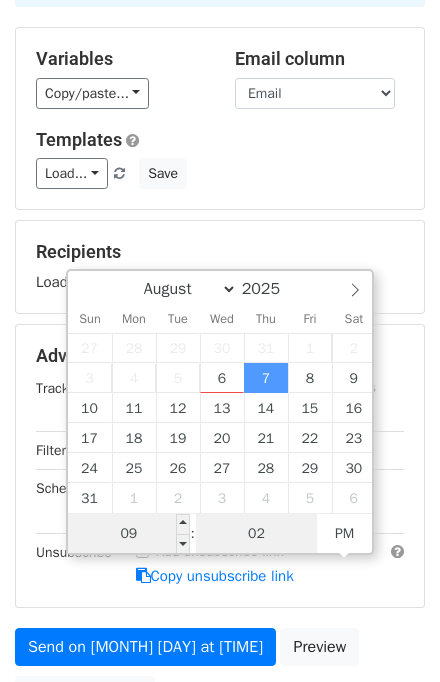 type on "02" 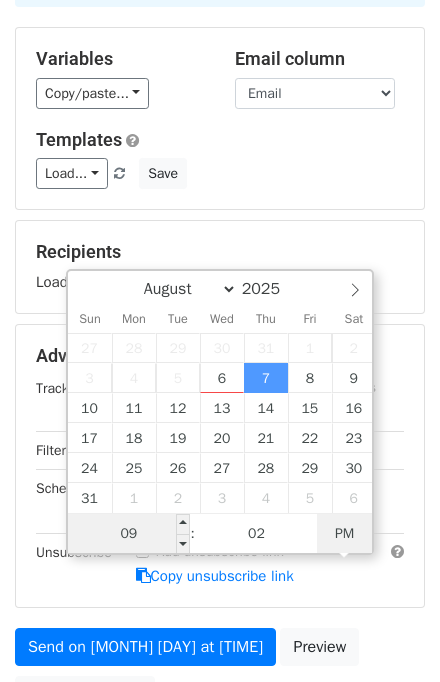 type on "2025-08-07 09:02" 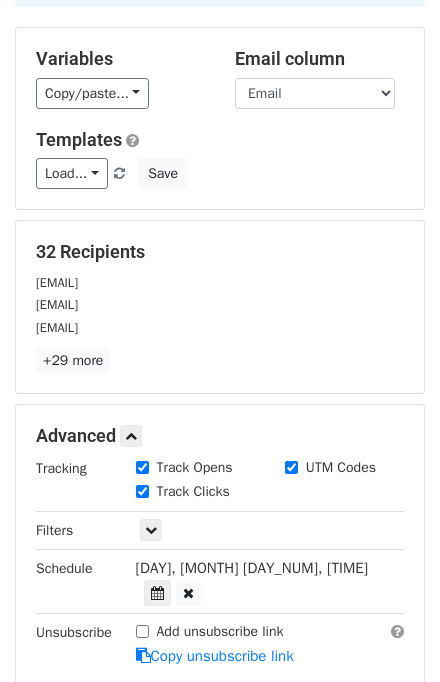 click on "Thu, Aug 7, 9:02pm
2025-08-07 09:02" at bounding box center [270, 582] 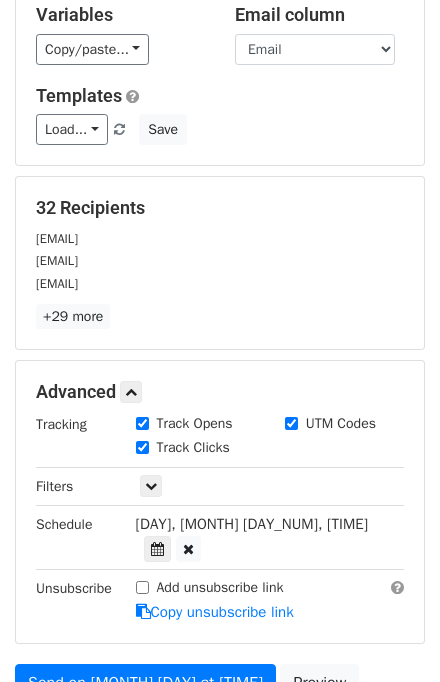 scroll, scrollTop: 240, scrollLeft: 0, axis: vertical 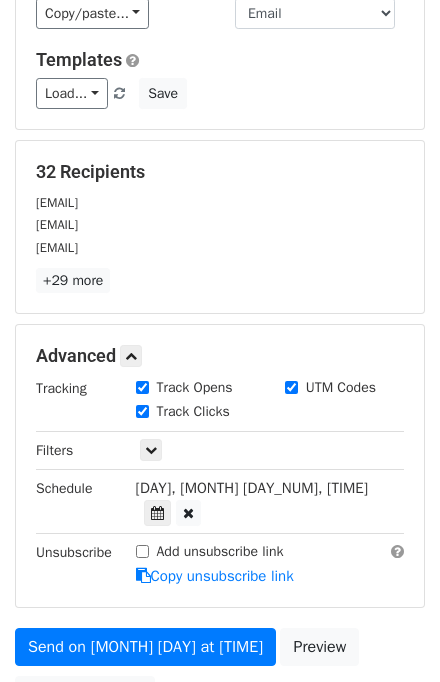 click on "Add unsubscribe link" at bounding box center (210, 551) 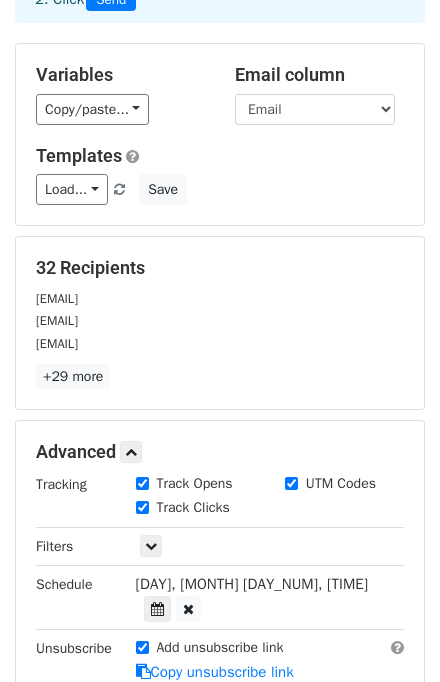 scroll, scrollTop: 400, scrollLeft: 0, axis: vertical 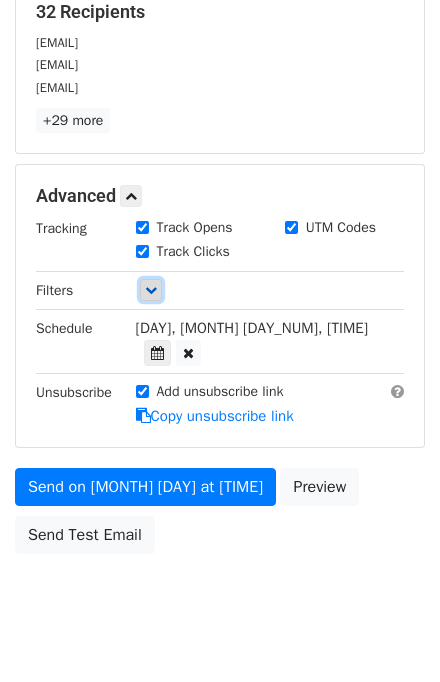 click at bounding box center (151, 290) 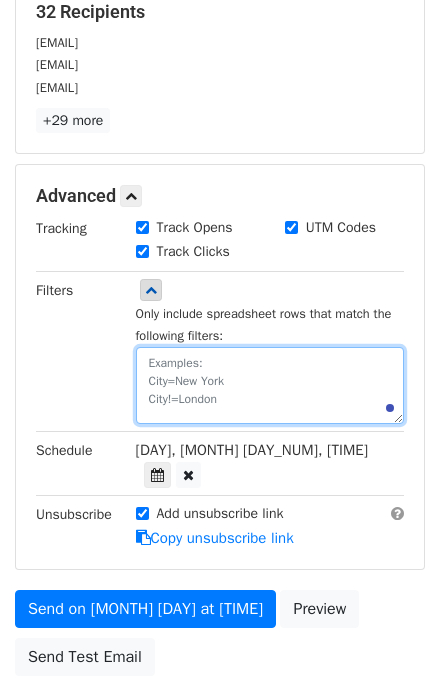click at bounding box center [270, 385] 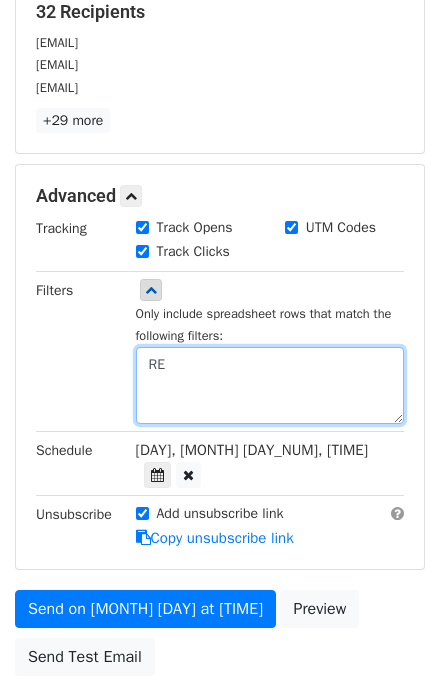 type on "R" 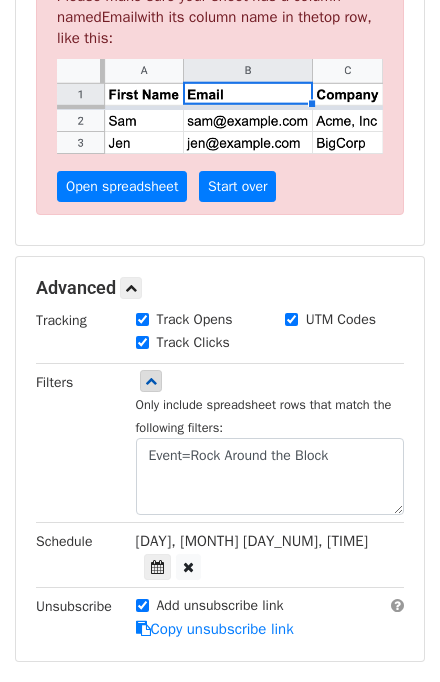 scroll, scrollTop: 560, scrollLeft: 0, axis: vertical 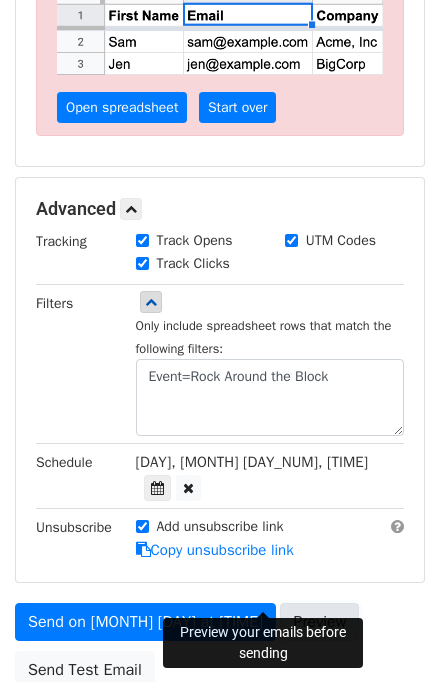 click on "Preview" at bounding box center (319, 622) 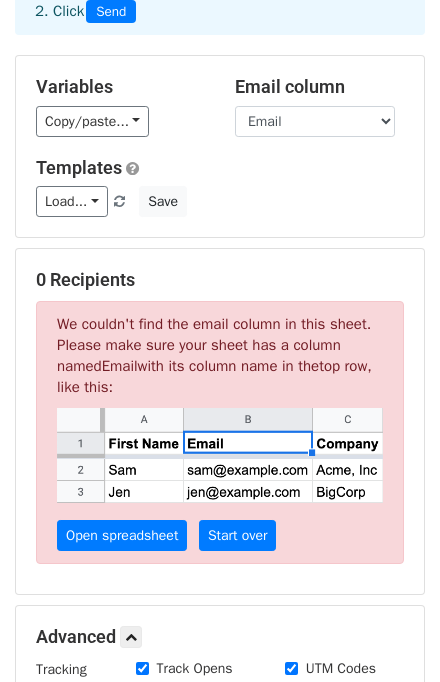 scroll, scrollTop: 160, scrollLeft: 0, axis: vertical 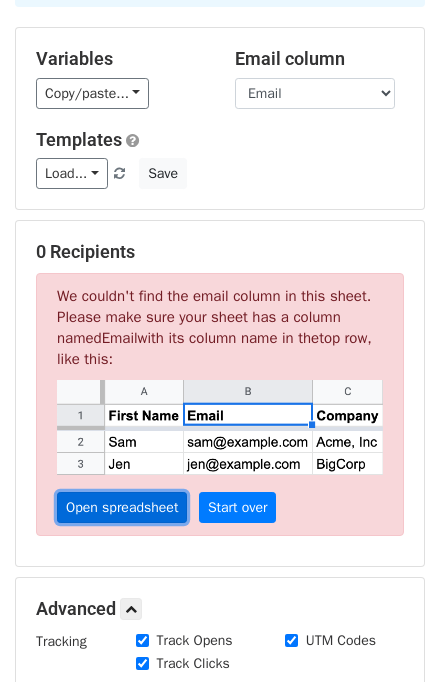 click on "Open spreadsheet" at bounding box center [122, 507] 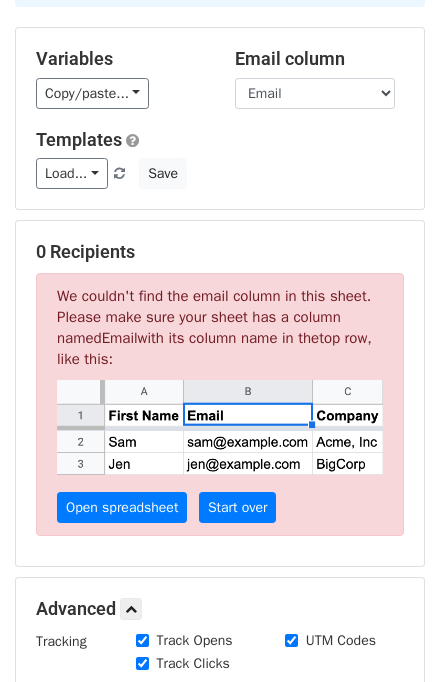 click on "We couldn't find the email column in this sheet. Please make sure your sheet has a column named  Email  with its column name in the  top row , like this:
Open spreadsheet
Start over" at bounding box center (220, 404) 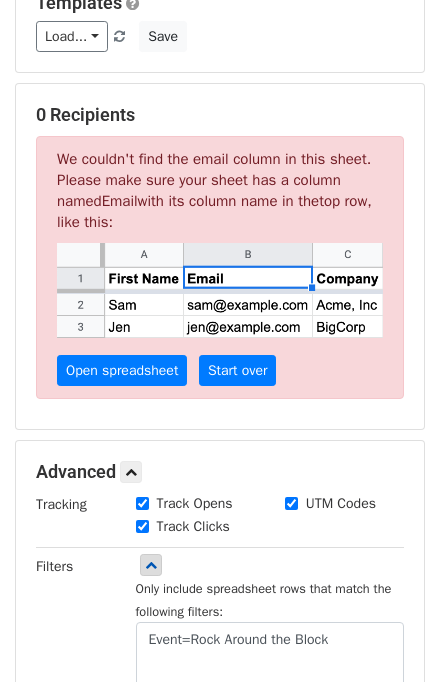 scroll, scrollTop: 320, scrollLeft: 0, axis: vertical 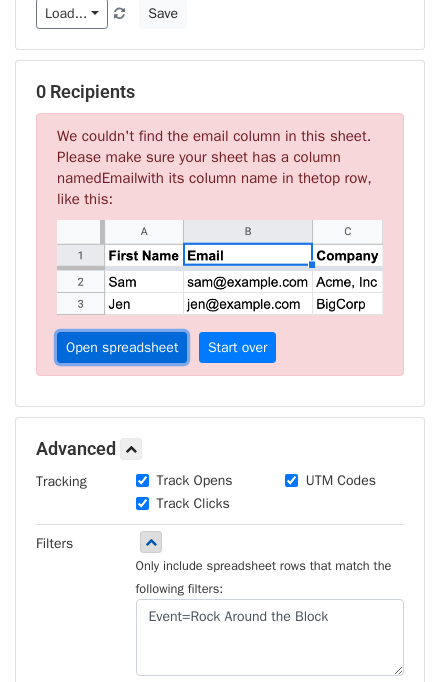 click on "Open spreadsheet" at bounding box center [122, 347] 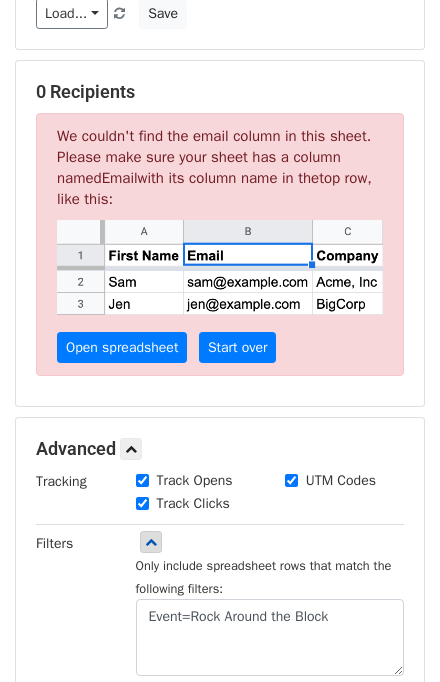 click on "0 Recipients
We couldn't find the email column in this sheet. Please make sure your sheet has a column named  Email  with its column name in the  top row , like this:
Open spreadsheet
Start over" at bounding box center (220, 233) 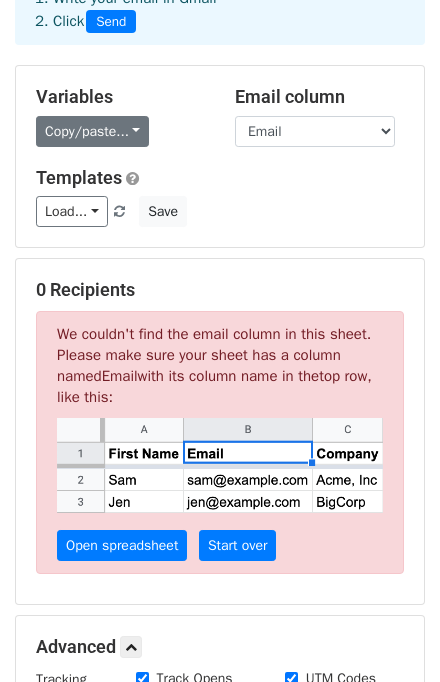 scroll, scrollTop: 80, scrollLeft: 0, axis: vertical 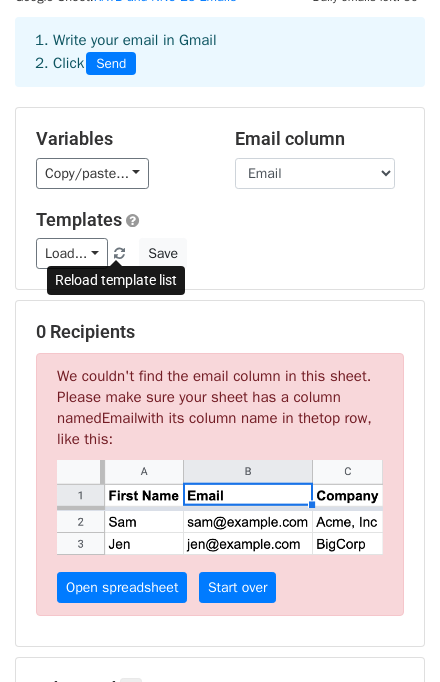 click at bounding box center [119, 254] 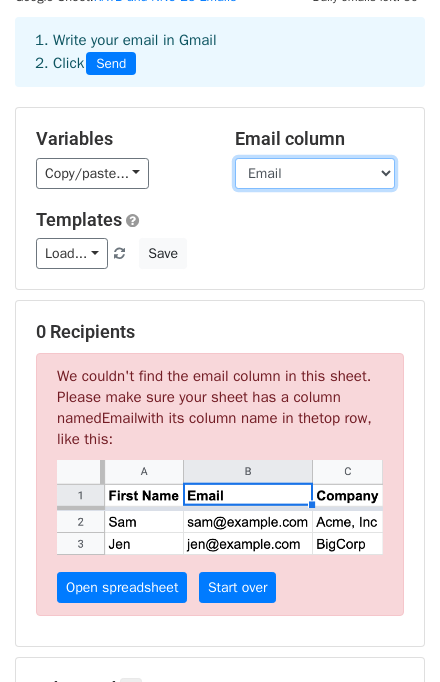 click on "Event
First Name
Last Name
Email
Grade Level
Sent?" at bounding box center (315, 173) 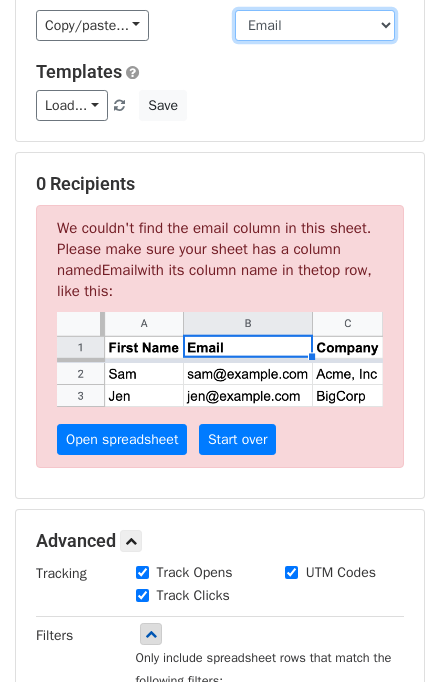 scroll, scrollTop: 480, scrollLeft: 0, axis: vertical 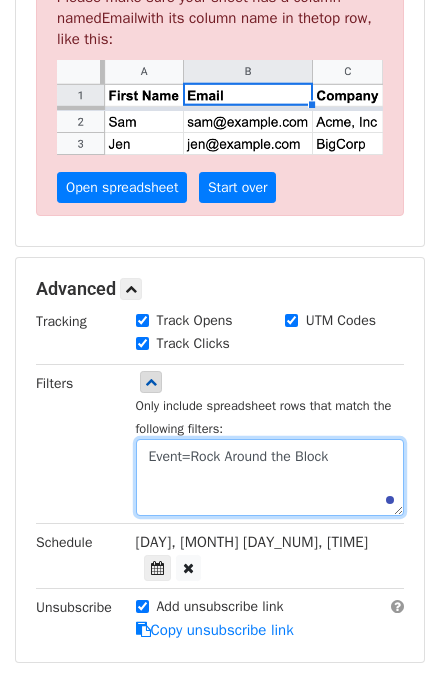 click on "Event=Rock Around the Block" at bounding box center (270, 477) 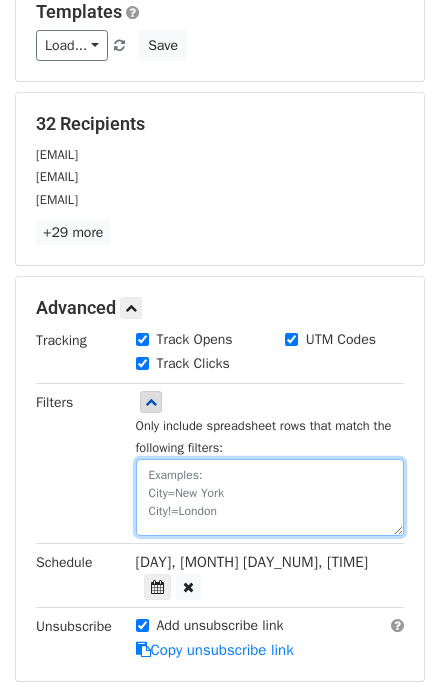 scroll, scrollTop: 296, scrollLeft: 0, axis: vertical 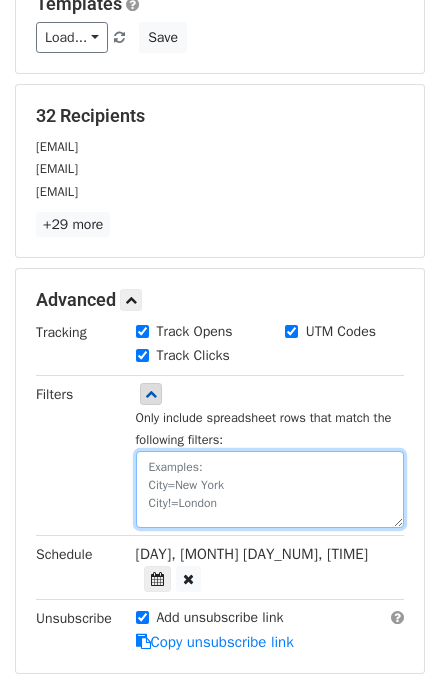 paste on "Discover the Fun of Cub Scouting – Join Us This September!" 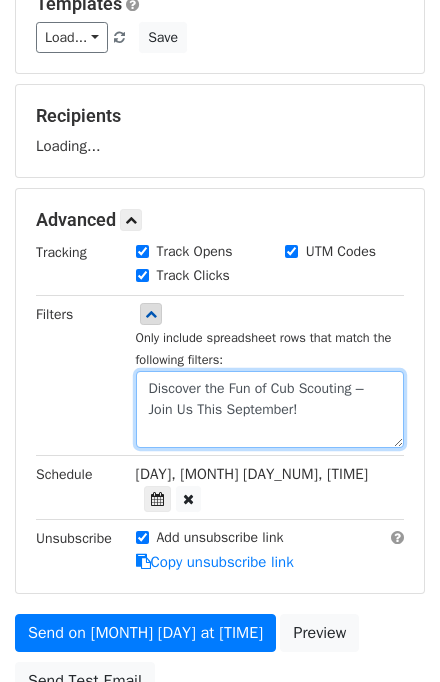 drag, startPoint x: 316, startPoint y: 478, endPoint x: 135, endPoint y: 440, distance: 184.94594 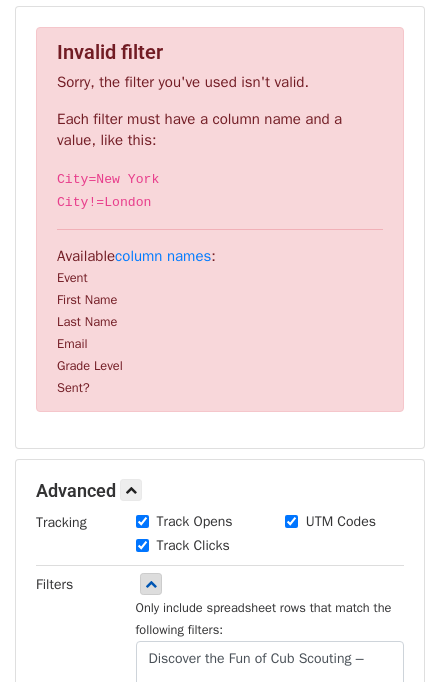 scroll, scrollTop: 536, scrollLeft: 0, axis: vertical 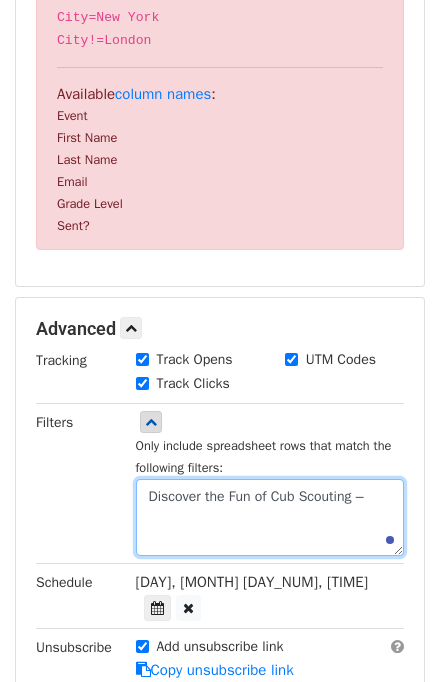 click on "Discover the Fun of Cub Scouting –" at bounding box center [270, 517] 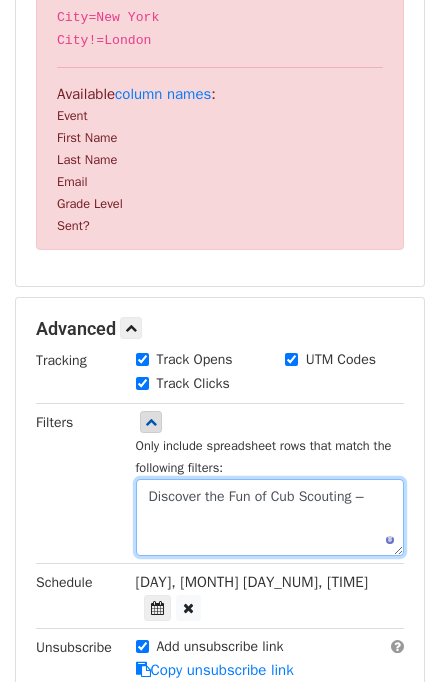 click on "Discover the Fun of Cub Scouting –" at bounding box center (270, 517) 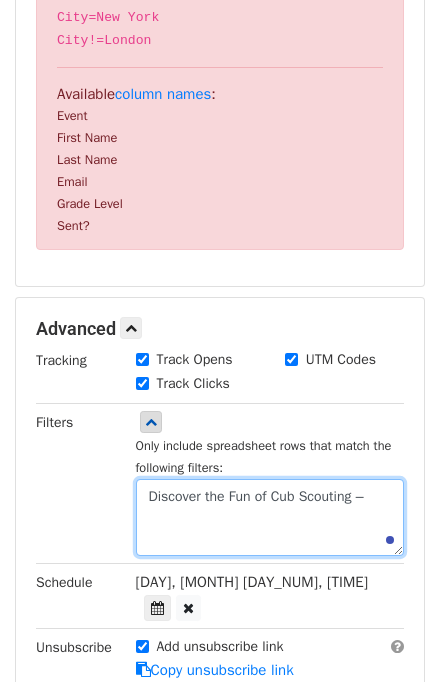 click on "Discover the Fun of Cub Scouting –" at bounding box center [270, 517] 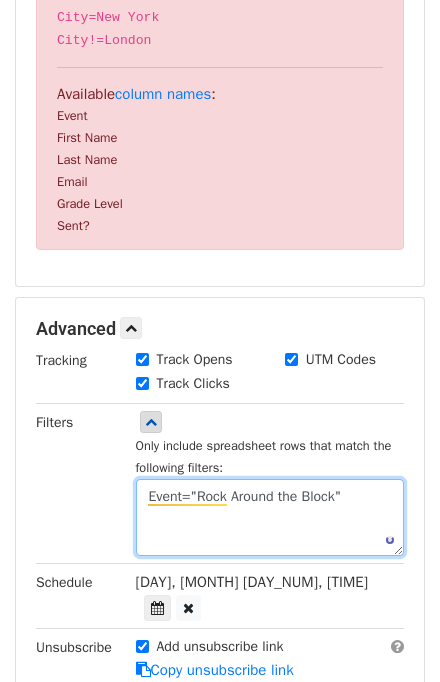 type on "Event="Rock Around the Block"" 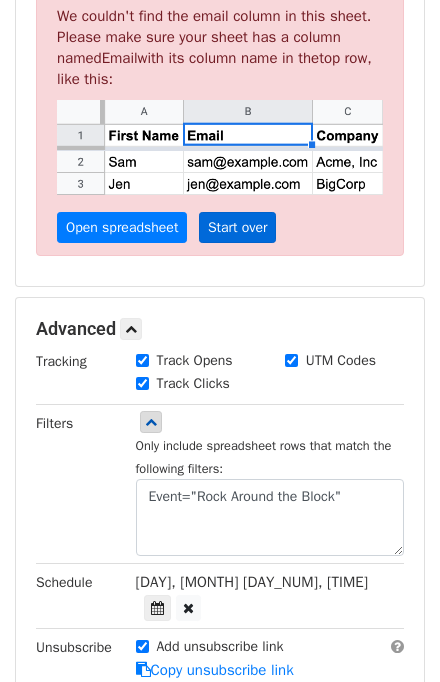 scroll, scrollTop: 456, scrollLeft: 0, axis: vertical 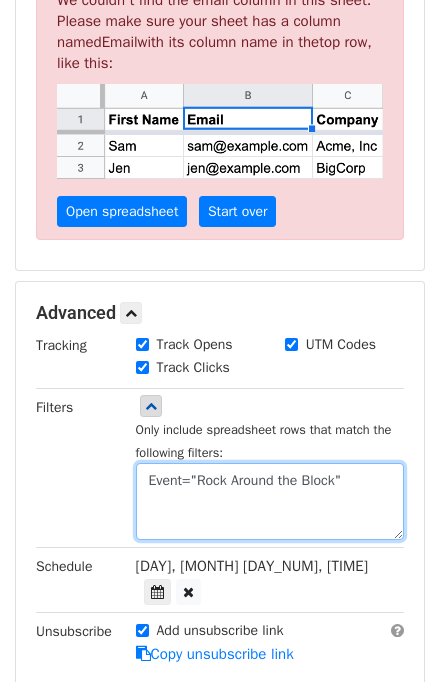 click on "Event="Rock Around the Block"" at bounding box center (270, 501) 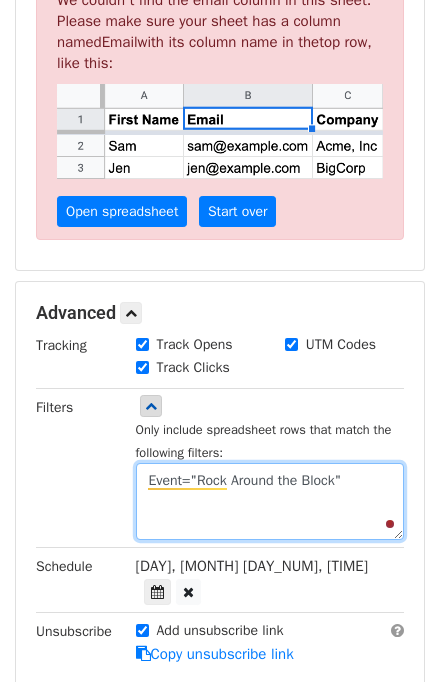click on "Event="Rock Around the Block"" at bounding box center [270, 501] 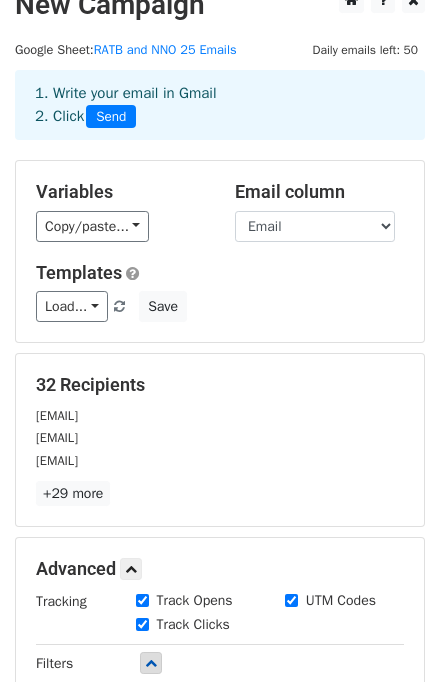 scroll, scrollTop: 0, scrollLeft: 0, axis: both 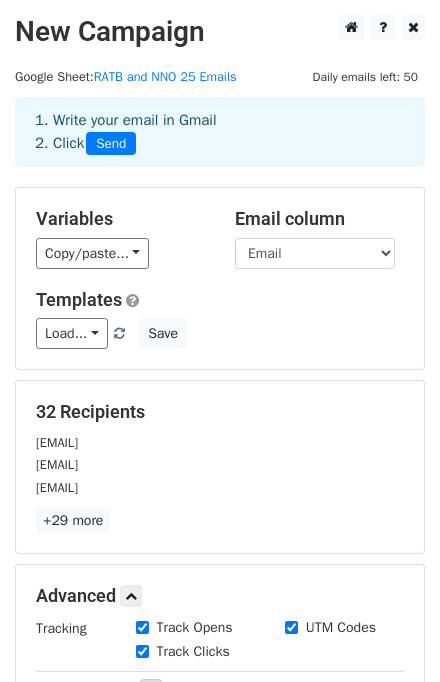 type 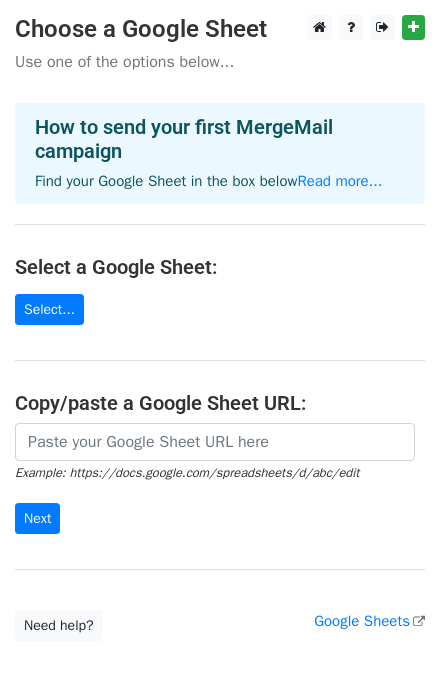 scroll, scrollTop: 0, scrollLeft: 0, axis: both 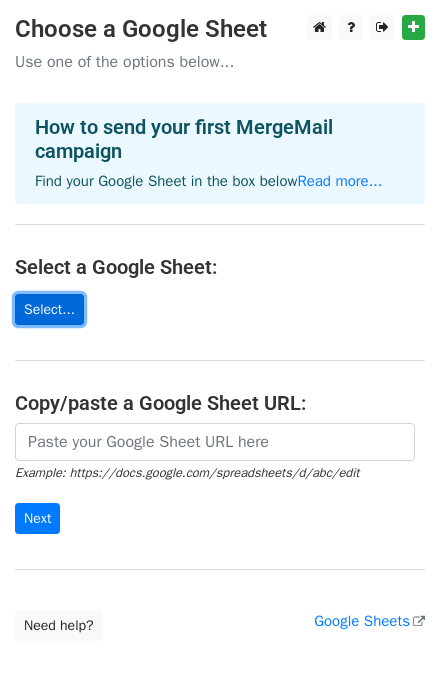 click on "Select..." at bounding box center (49, 309) 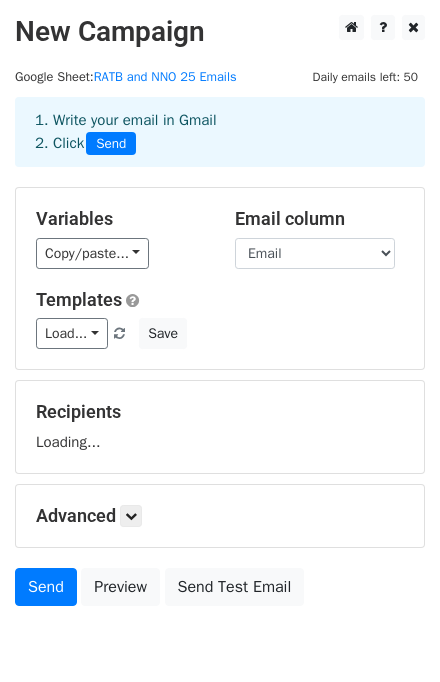 scroll, scrollTop: 0, scrollLeft: 0, axis: both 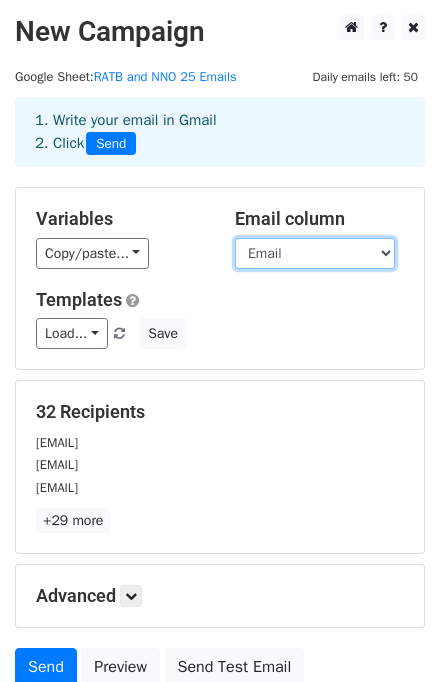 click on "Event
First Name
Last Name
Email
Grade Level
Sent?" at bounding box center [315, 253] 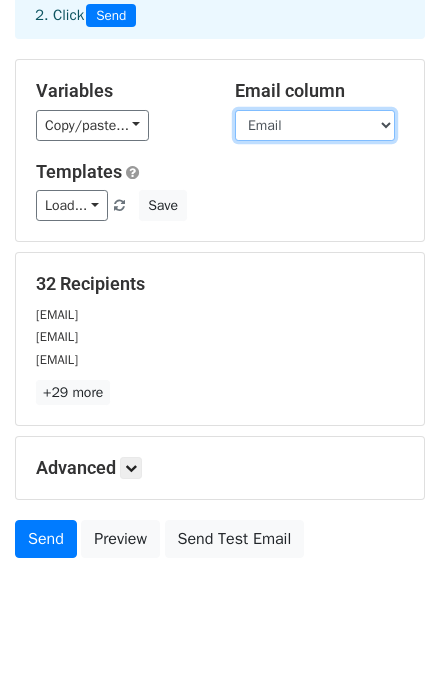 scroll, scrollTop: 160, scrollLeft: 0, axis: vertical 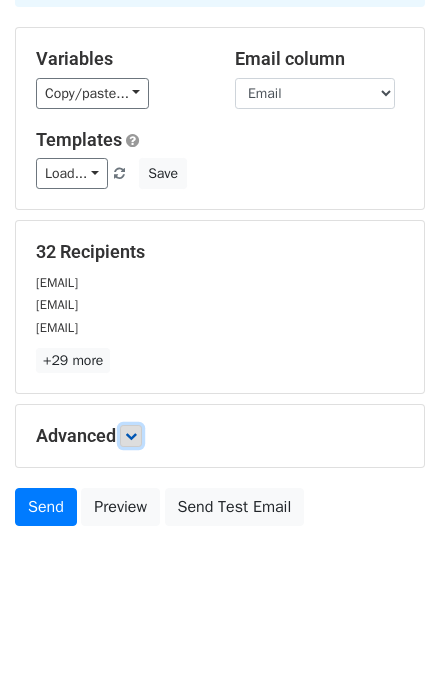 click at bounding box center (131, 436) 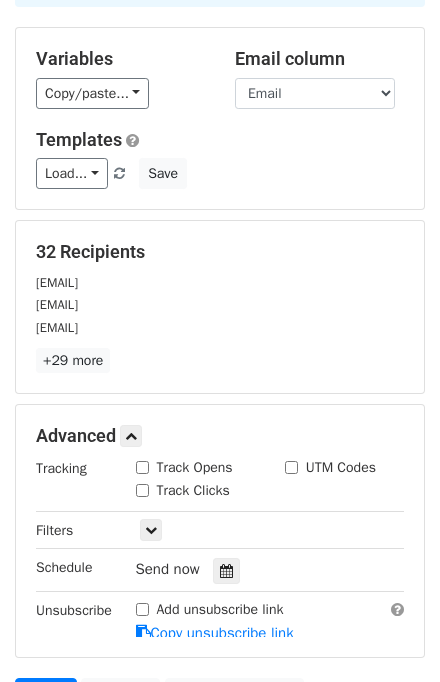 click on "Track Opens" at bounding box center [195, 467] 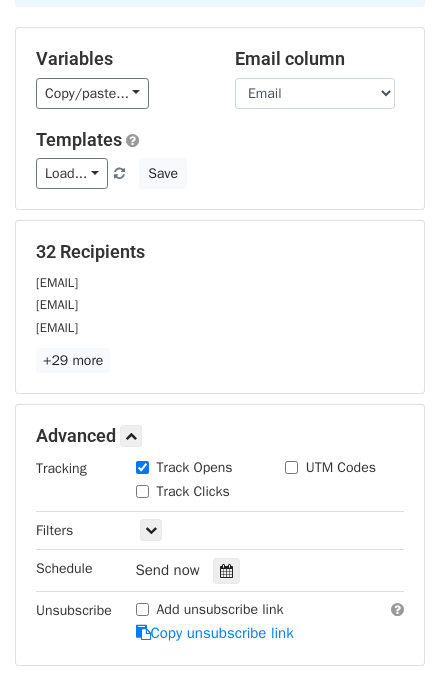 click on "Track Clicks" at bounding box center (193, 491) 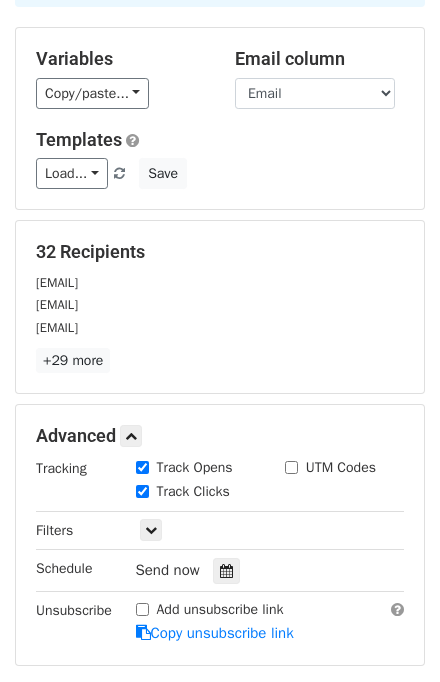 click on "UTM Codes" at bounding box center [291, 467] 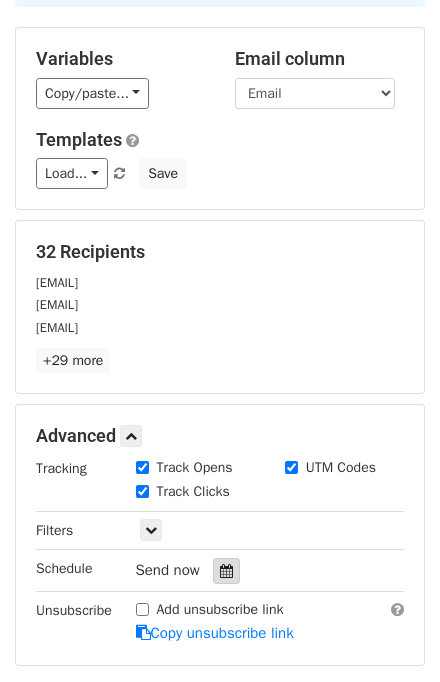 click at bounding box center (226, 571) 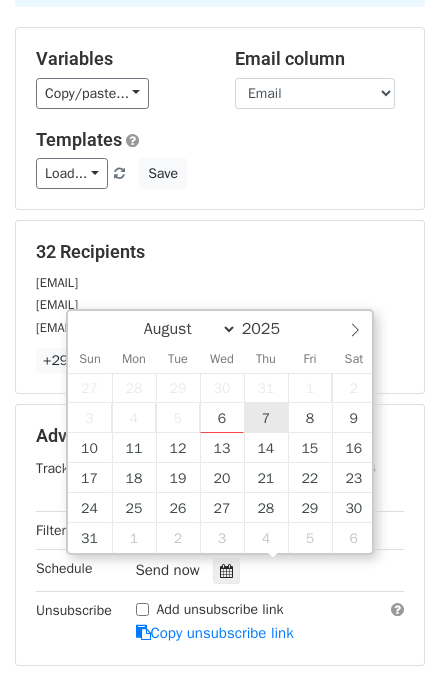 type on "2025-08-07 12:00" 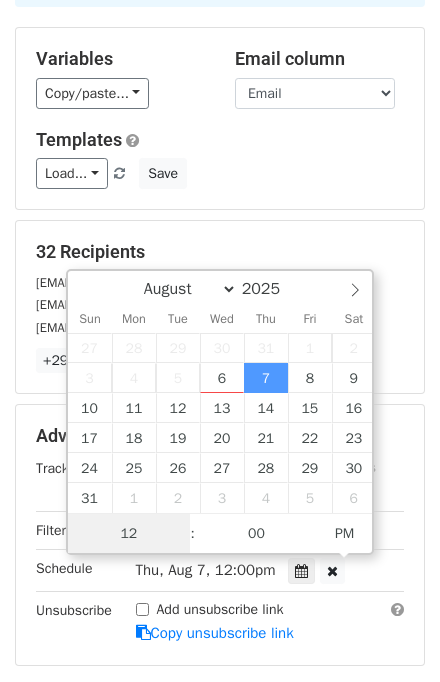 scroll, scrollTop: 0, scrollLeft: 0, axis: both 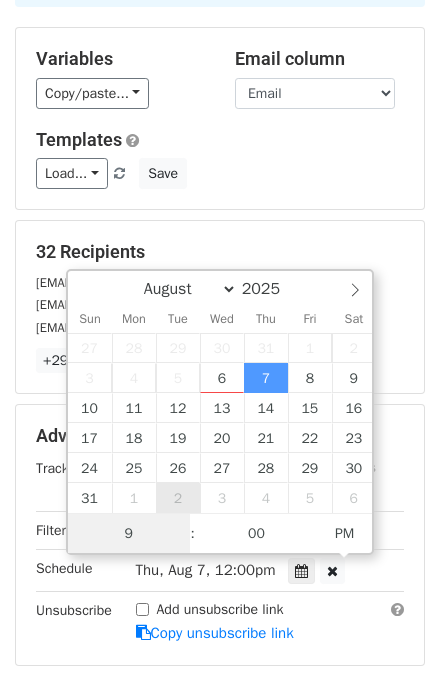type on "9" 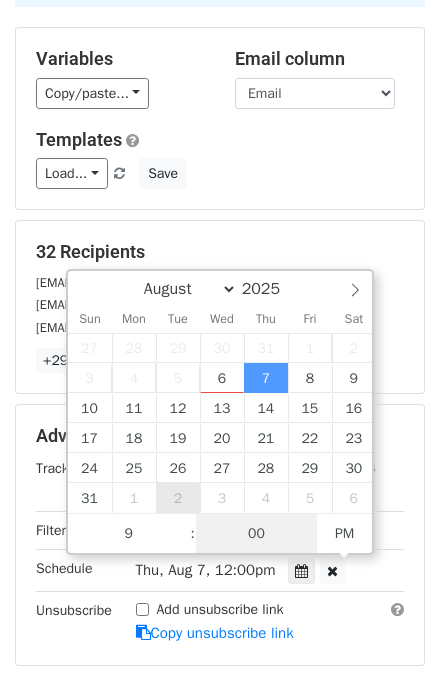 type on "[DATETIME]" 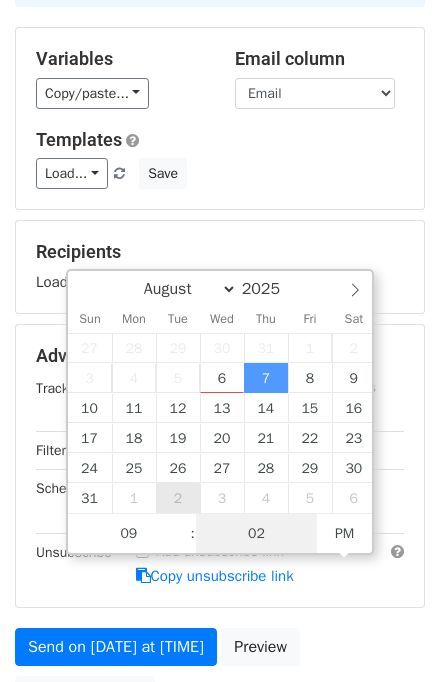 type on "02" 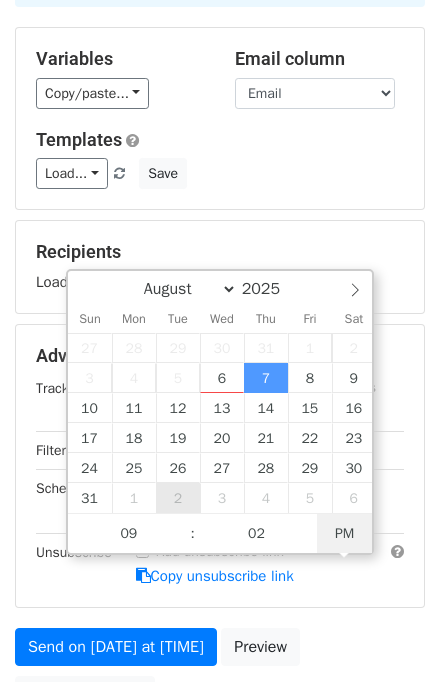 type on "[DATETIME]" 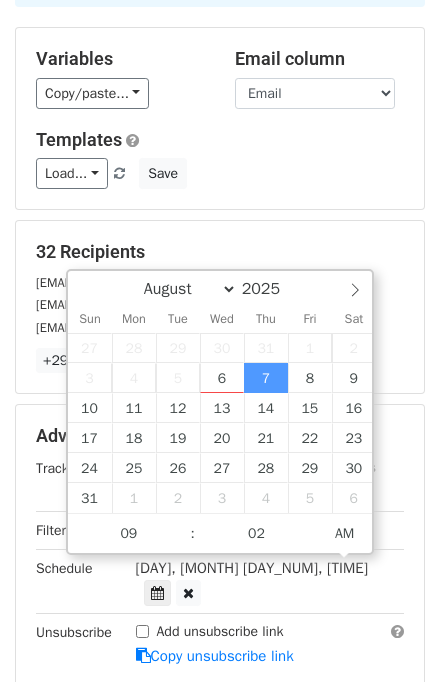 click on "Add unsubscribe link" at bounding box center [210, 631] 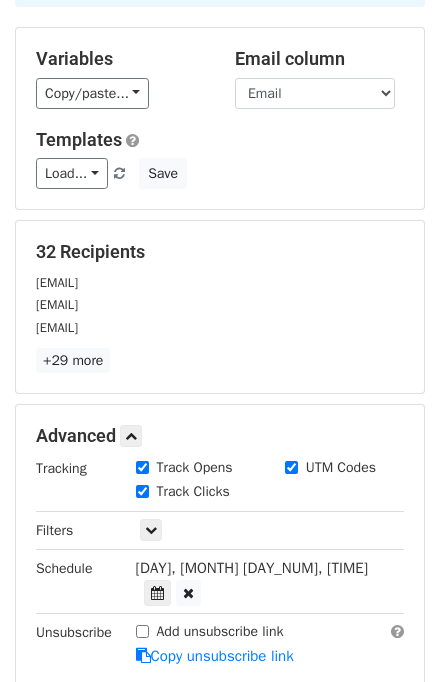 click on "Add unsubscribe link" at bounding box center (142, 631) 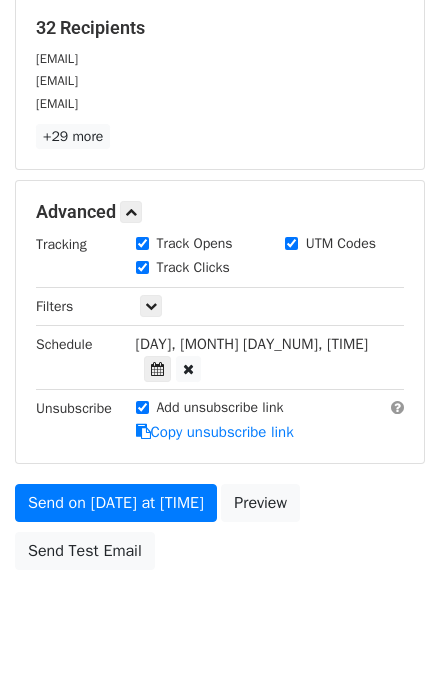 scroll, scrollTop: 400, scrollLeft: 0, axis: vertical 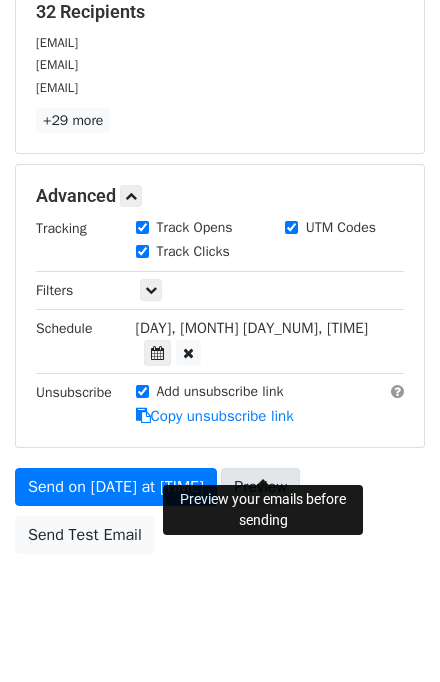 click on "Preview" at bounding box center (260, 487) 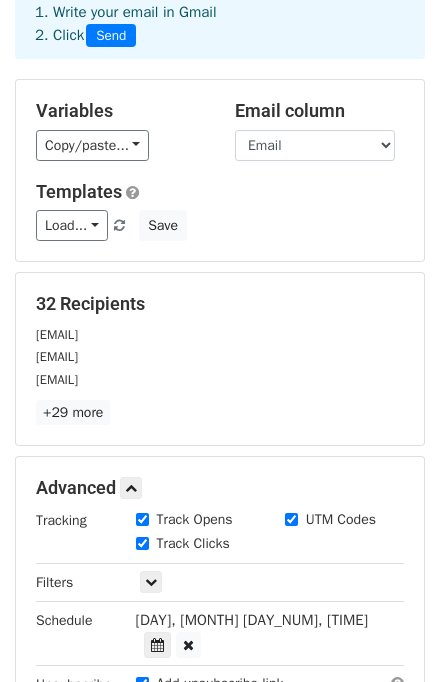 scroll, scrollTop: 80, scrollLeft: 0, axis: vertical 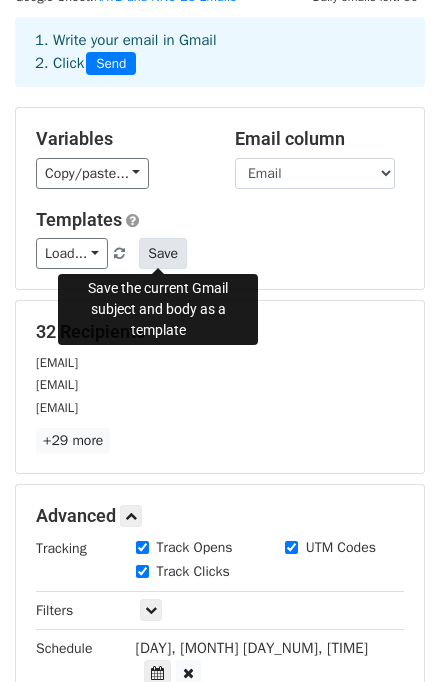 click on "Save" at bounding box center [163, 253] 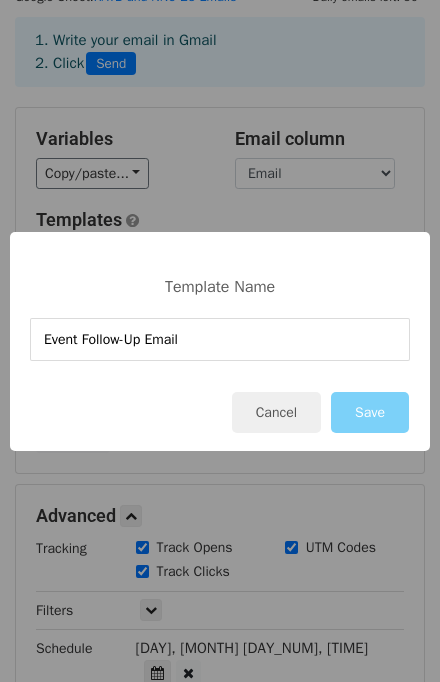 type on "Event Follow-Up Email" 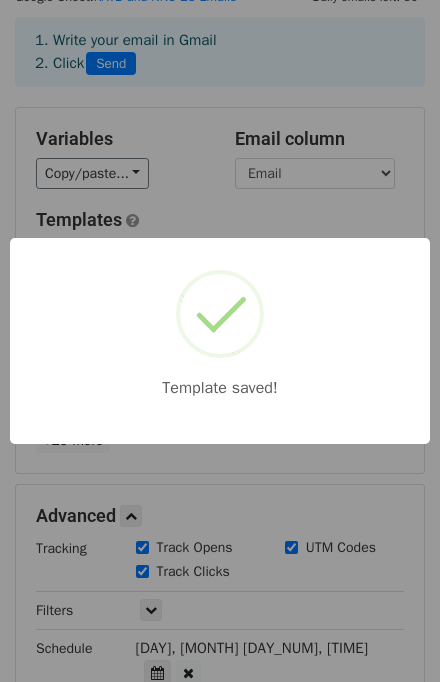 click on "Template saved!" at bounding box center (220, 341) 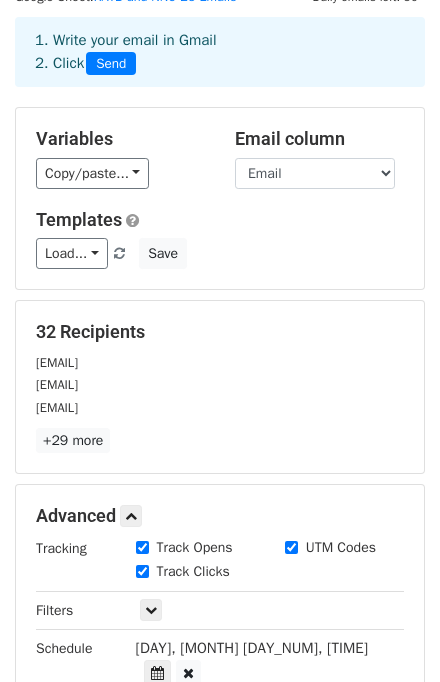 click on "Load..." at bounding box center [72, 253] 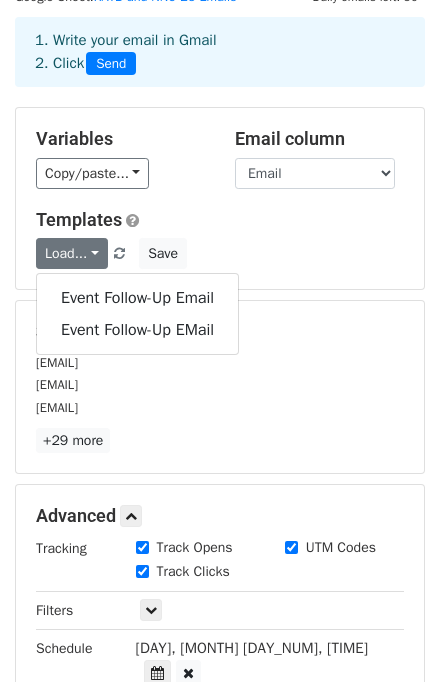 click on "Templates" at bounding box center [220, 220] 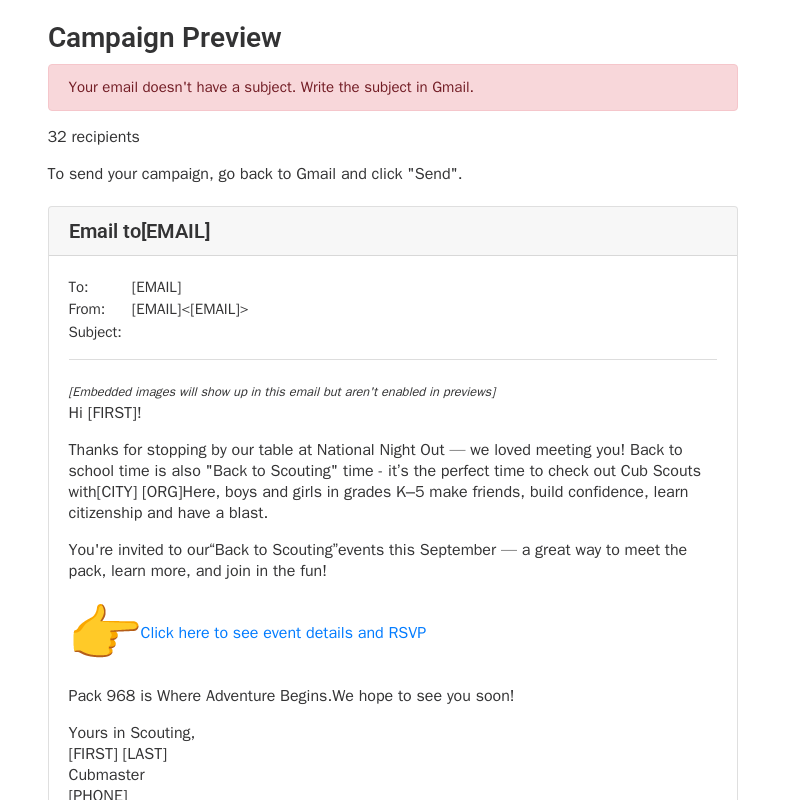 scroll, scrollTop: 0, scrollLeft: 0, axis: both 